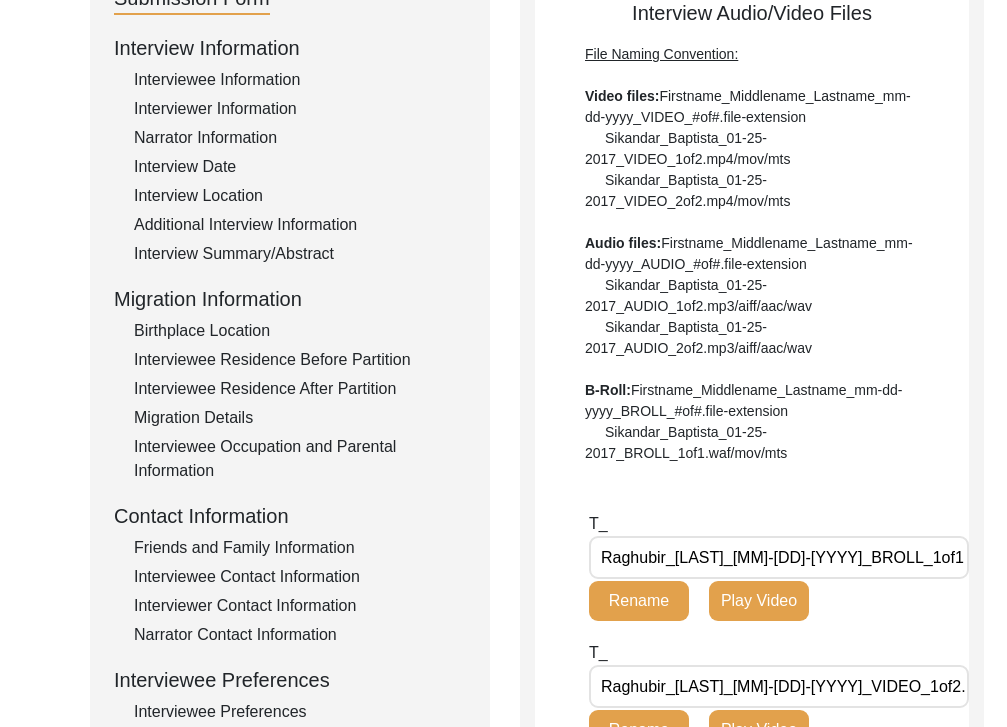 scroll, scrollTop: 152, scrollLeft: 0, axis: vertical 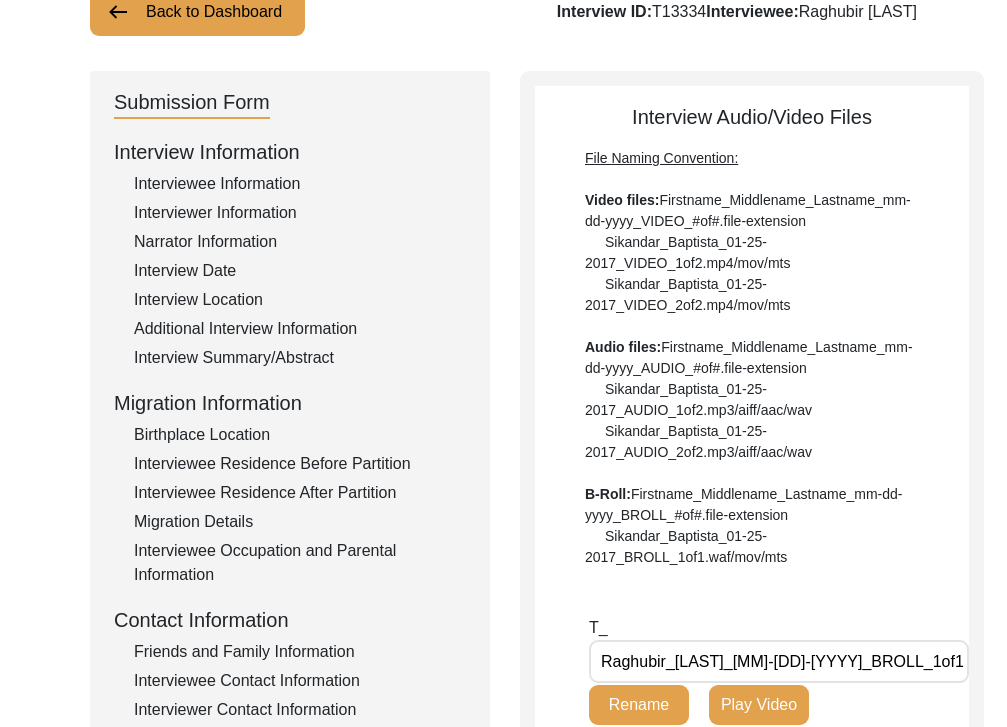 click on "Back to Dashboard" at bounding box center [197, 12] 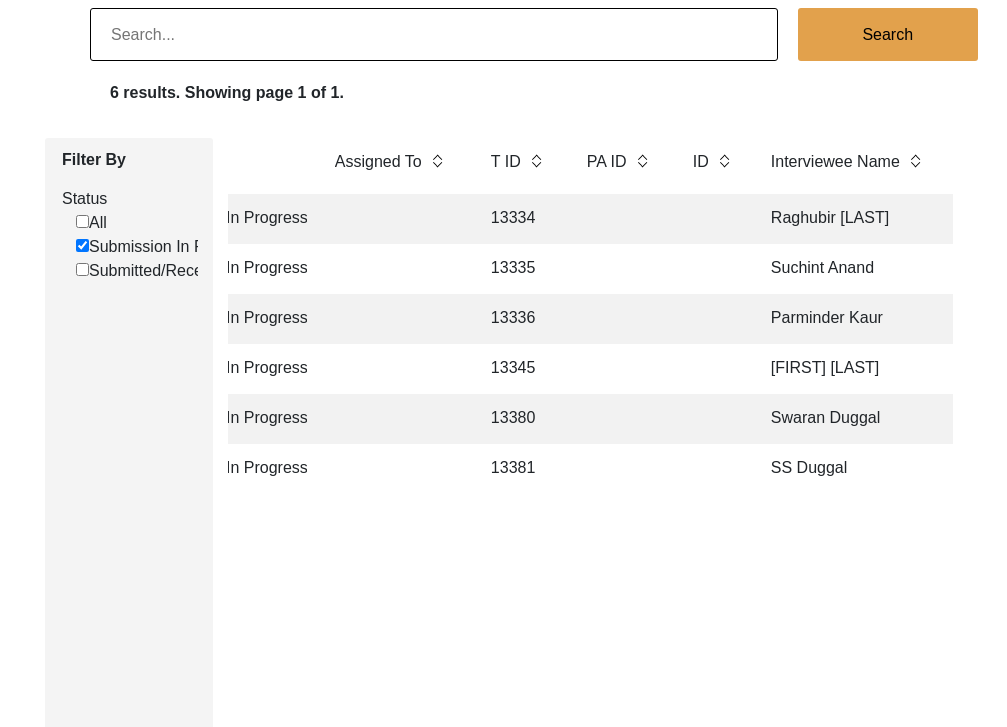 scroll, scrollTop: 0, scrollLeft: 265, axis: horizontal 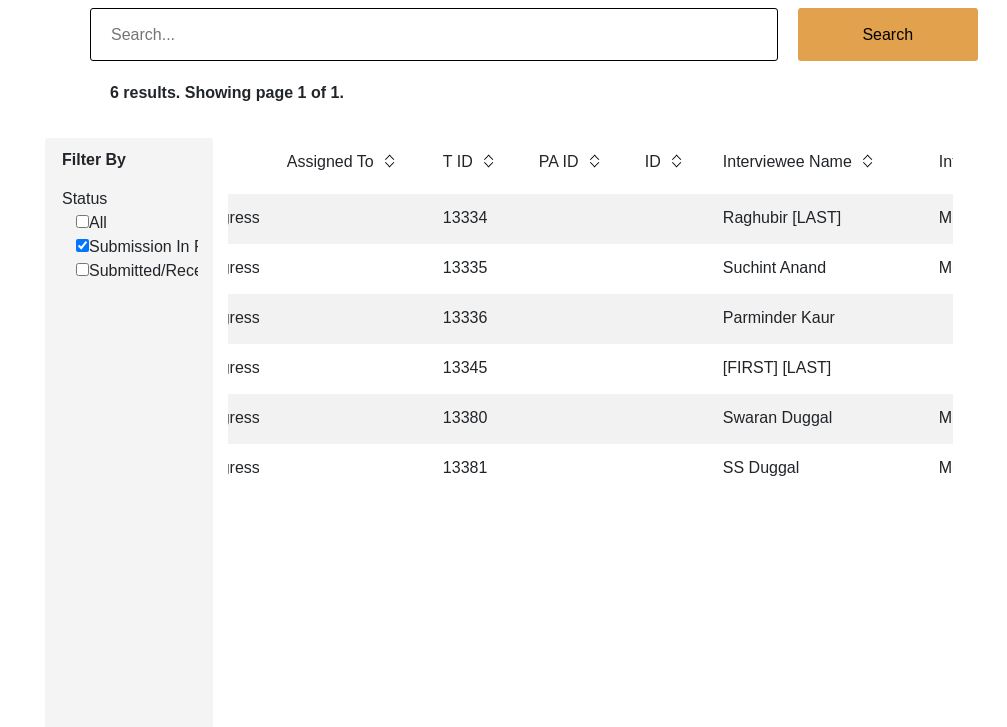 click at bounding box center (664, 219) 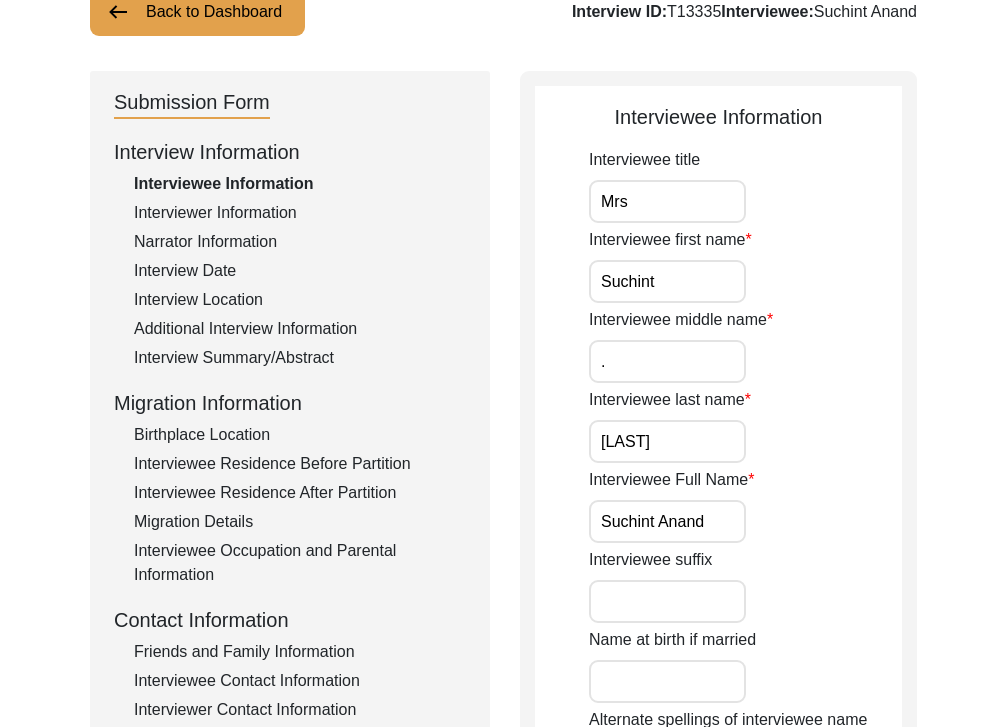 click on "Interviewee last name" at bounding box center (670, 400) 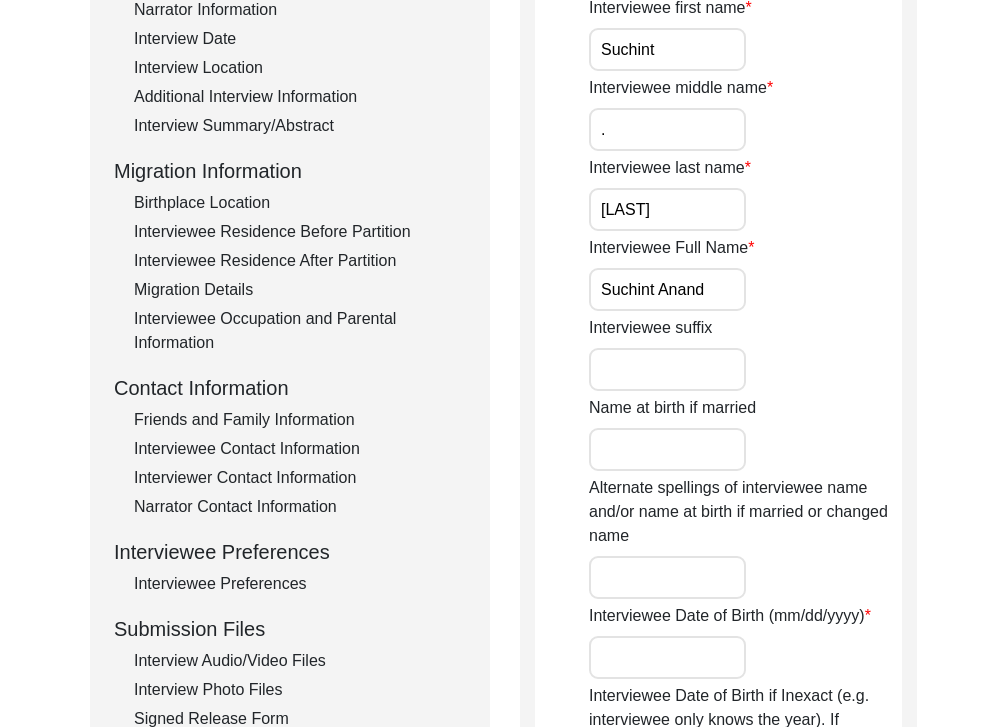 click on "Interviewee Contact Information" at bounding box center (300, 449) 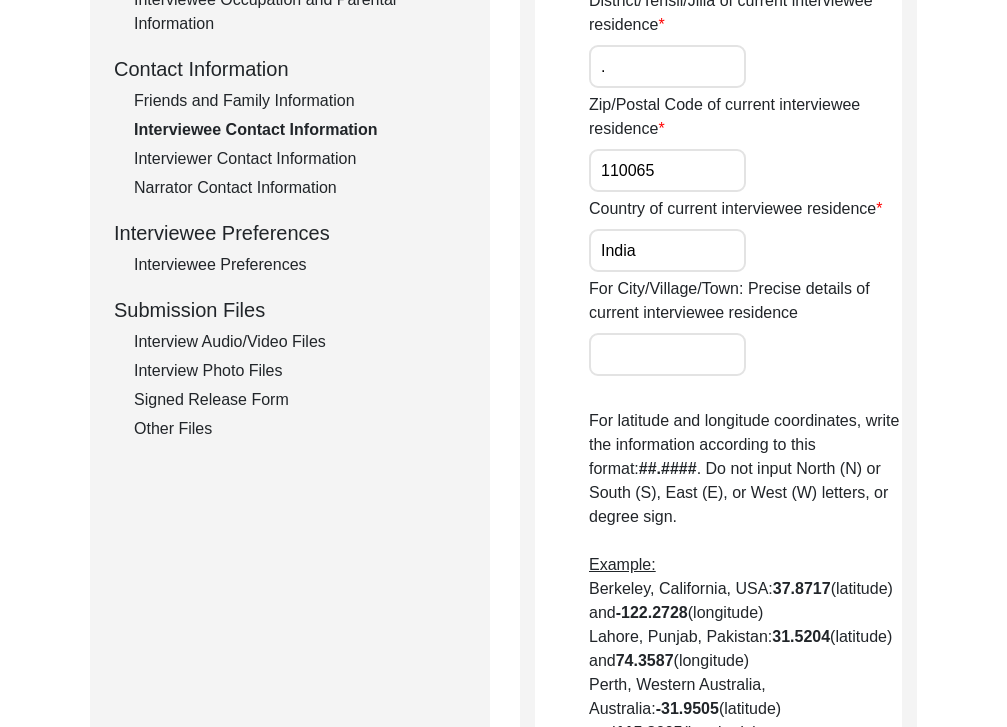 scroll, scrollTop: 714, scrollLeft: 0, axis: vertical 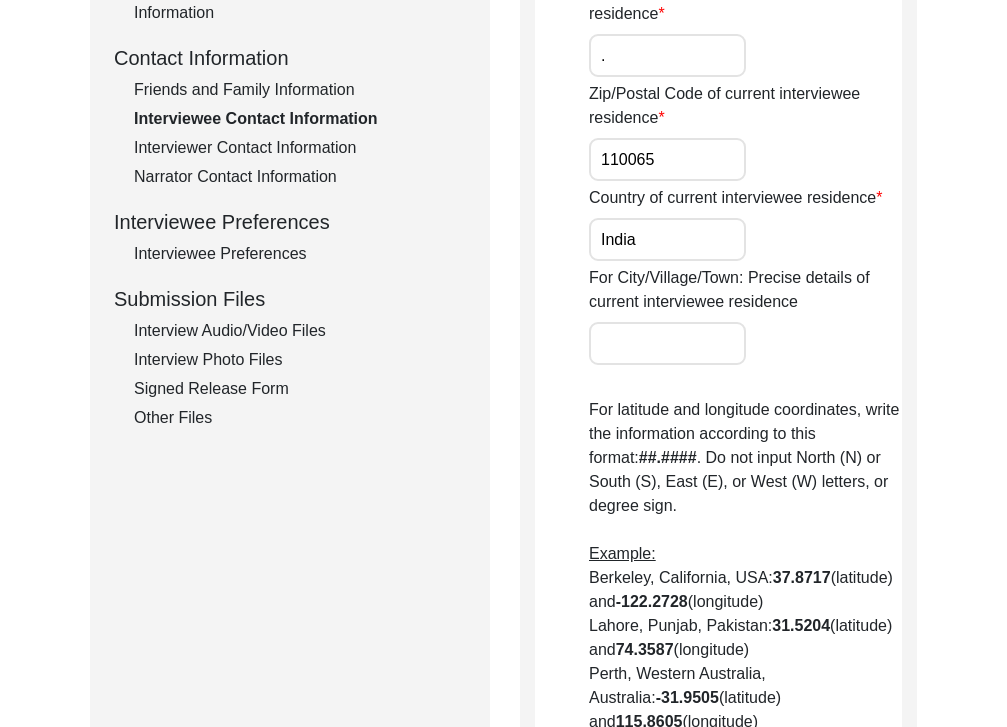 click on "Interview Audio/Video Files" at bounding box center (300, 331) 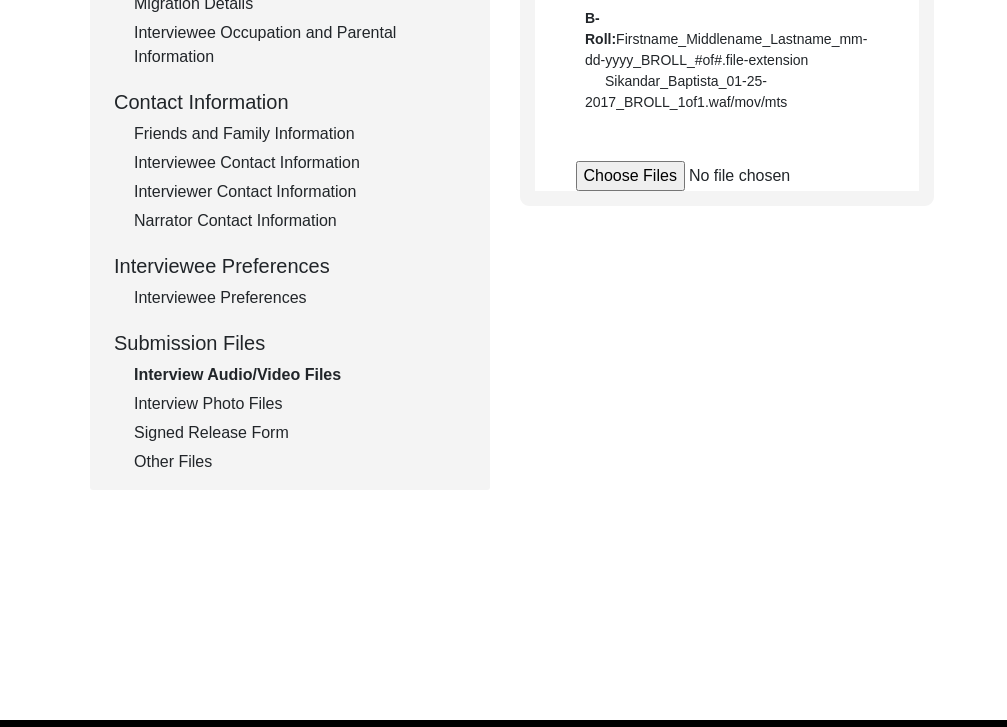 scroll, scrollTop: 652, scrollLeft: 0, axis: vertical 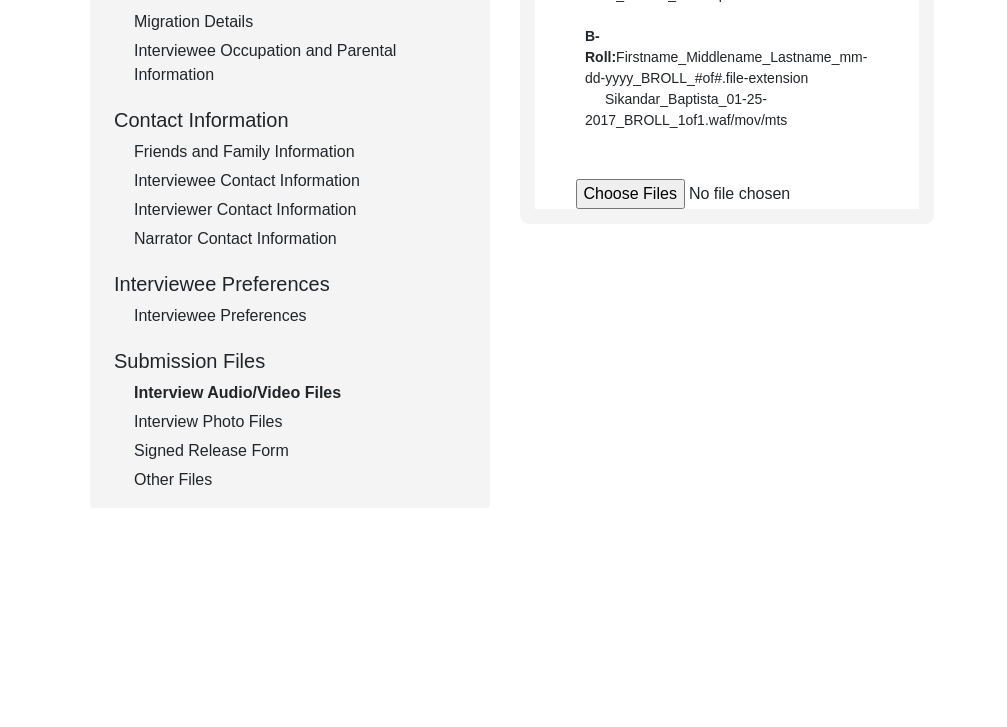 click on "Interview Photo Files" at bounding box center (300, 422) 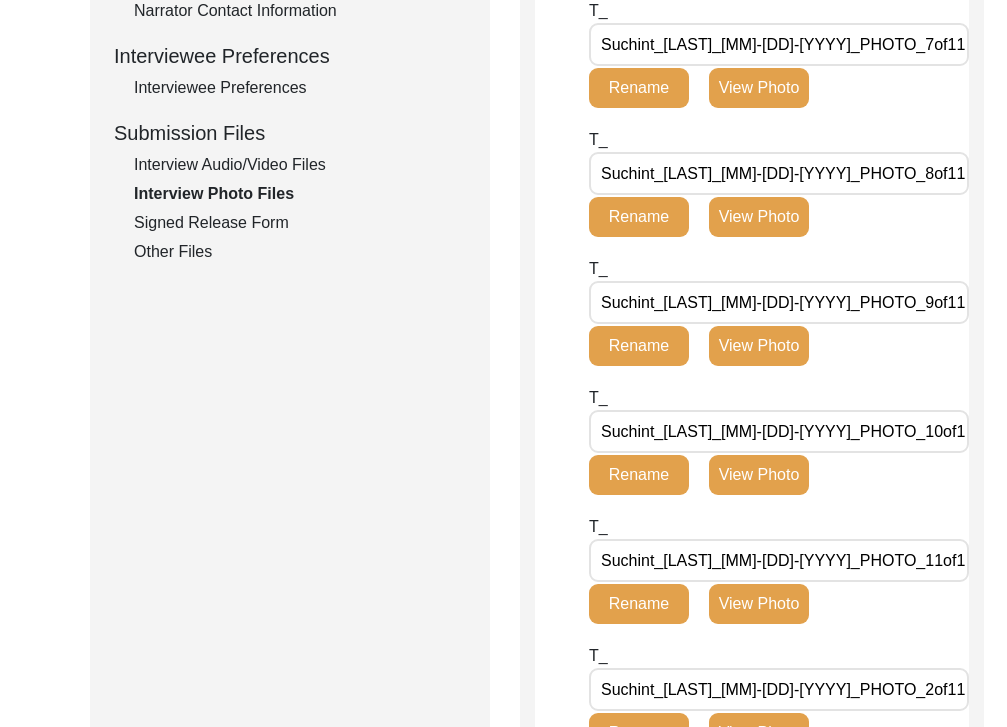 scroll, scrollTop: 601, scrollLeft: 0, axis: vertical 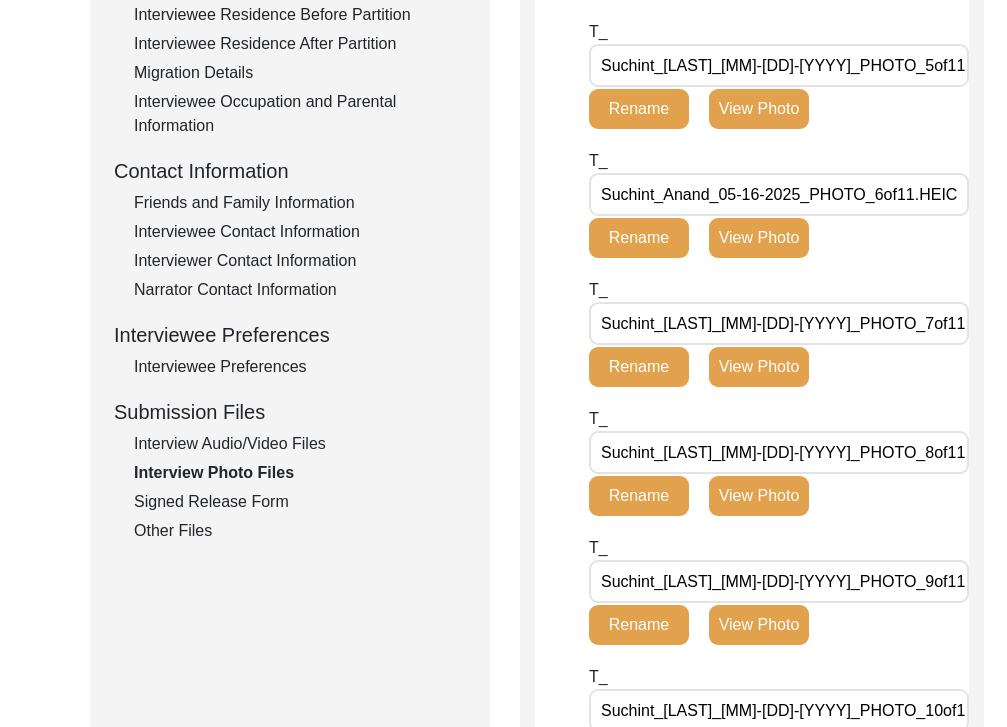 click on "Interview Audio/Video Files" at bounding box center (300, 444) 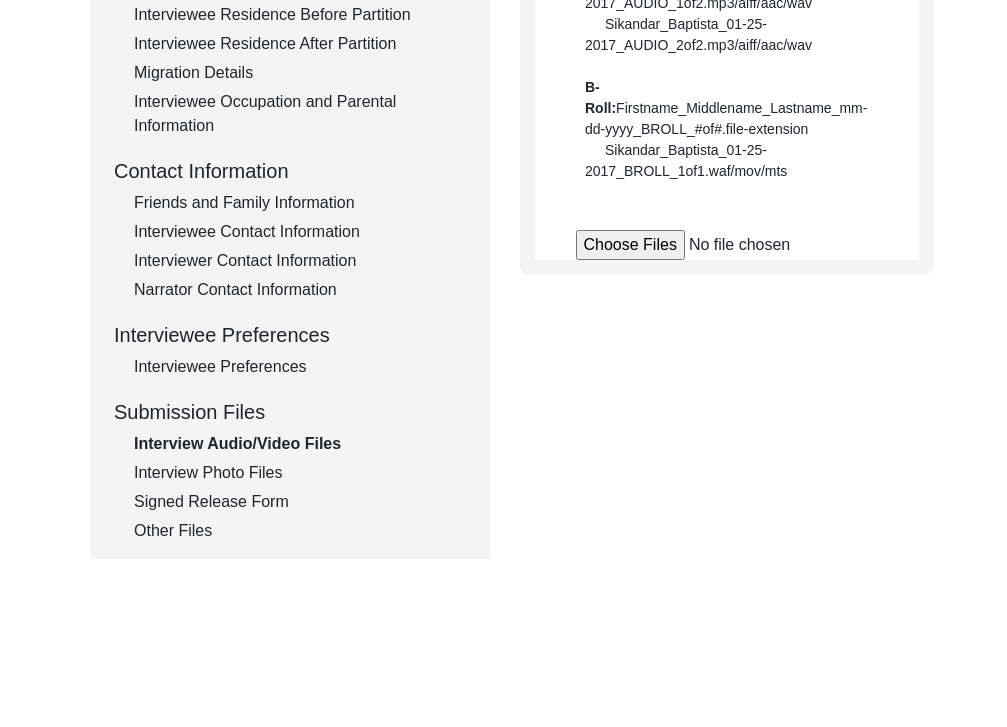 click on "Interview Photo Files" at bounding box center [300, 473] 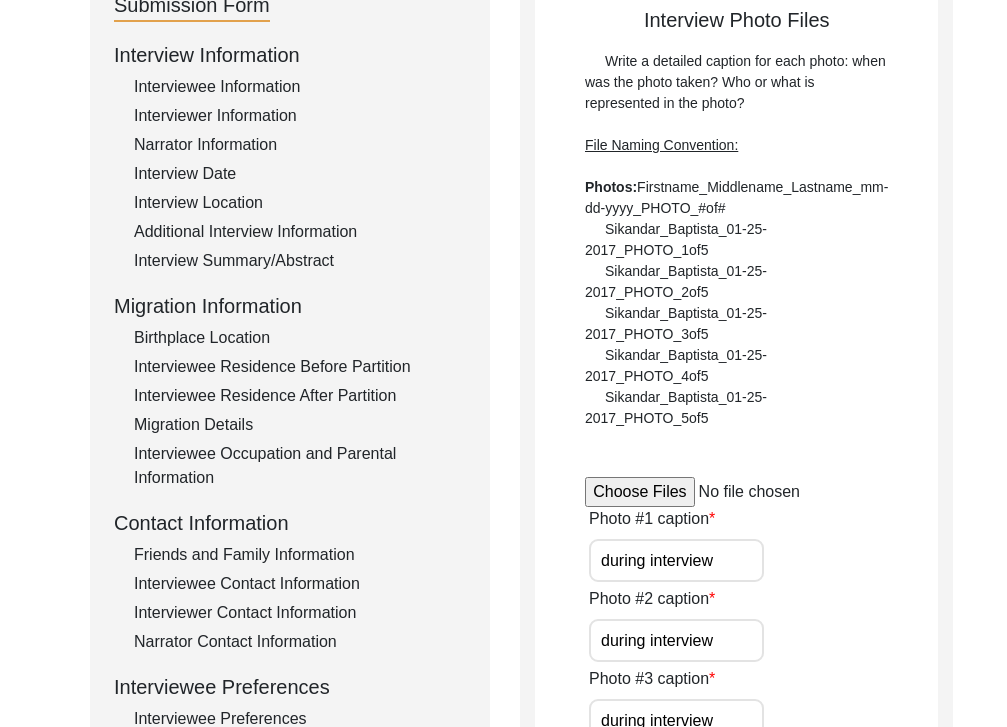 scroll, scrollTop: 222, scrollLeft: 0, axis: vertical 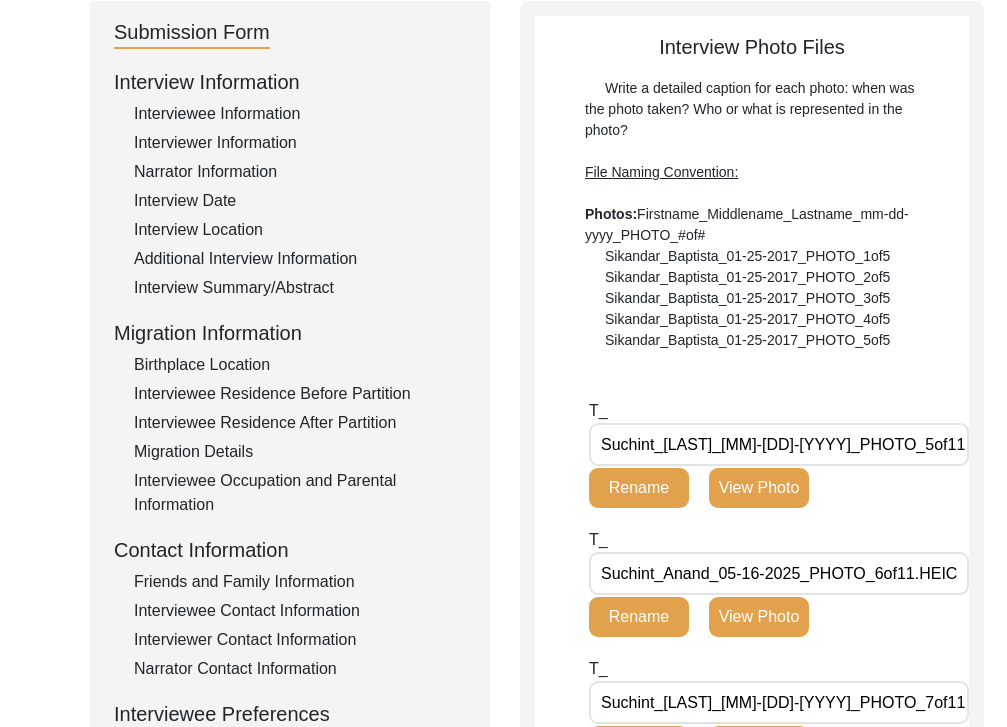 drag, startPoint x: 911, startPoint y: 443, endPoint x: 574, endPoint y: 439, distance: 337.02374 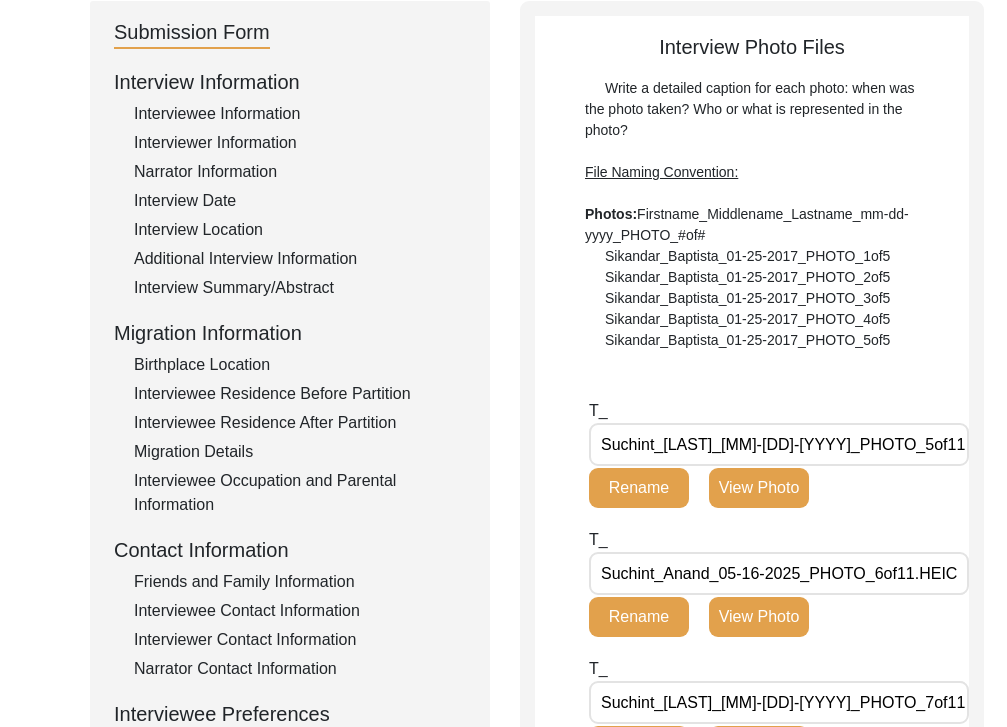 click on "T_ Suchint_[LAST]_[MM]-[DD]-[YYYY]_PHOTO_5of11.HEIC Rename View Photo T_ Suchint_[LAST]_[MM]-[DD]-[YYYY]_PHOTO_6of11.HEIC Rename View Photo T_ Suchint_[LAST]_[MM]-[DD]-[YYYY]_PHOTO_7of11.HEIC Rename View Photo T_ Suchint_[LAST]_[MM]-[DD]-[YYYY]_PHOTO_8of11.HEIC Rename View Photo T_ Suchint_[LAST]_[MM]-[DD]-[YYYY]_PHOTO_9of11.HEIC Rename View Photo T_ Suchint_[LAST]_[MM]-[DD]-[YYYY]_PHOTO_10of11.HEIC Rename View Photo T_ Suchint_[LAST]_[MM]-[DD]-[YYYY]_PHOTO_11of11.HEIC Rename View Photo T_ Suchint_[LAST]_[MM]-[DD]-[YYYY]_PHOTO_2of11.jpg Rename View Photo T_ Suchint_[LAST]_[MM]-[DD]-[YYYY]_PHOTO_4of11.jpg Rename View Photo T_ Suchint_[LAST]_[MM]-[DD]-[YYYY]_PHOTO_1of11.jpg Rename View Photo T_ Suchint_[LAST]_[MM]-[DD]-[YYYY]_PHOTO_3of11.jpg Rename View Photo" at bounding box center (752, 1123) 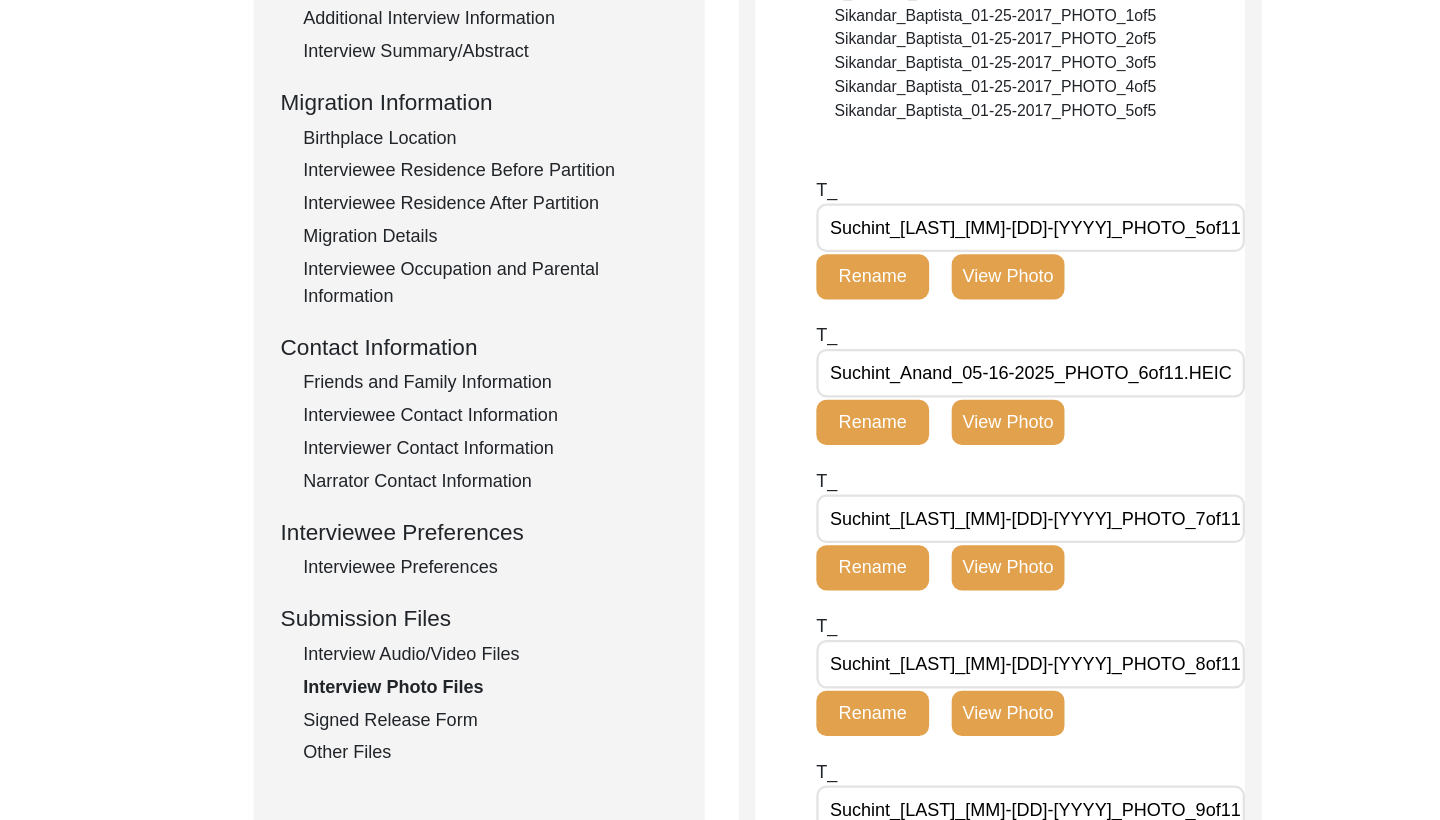 scroll, scrollTop: 509, scrollLeft: 0, axis: vertical 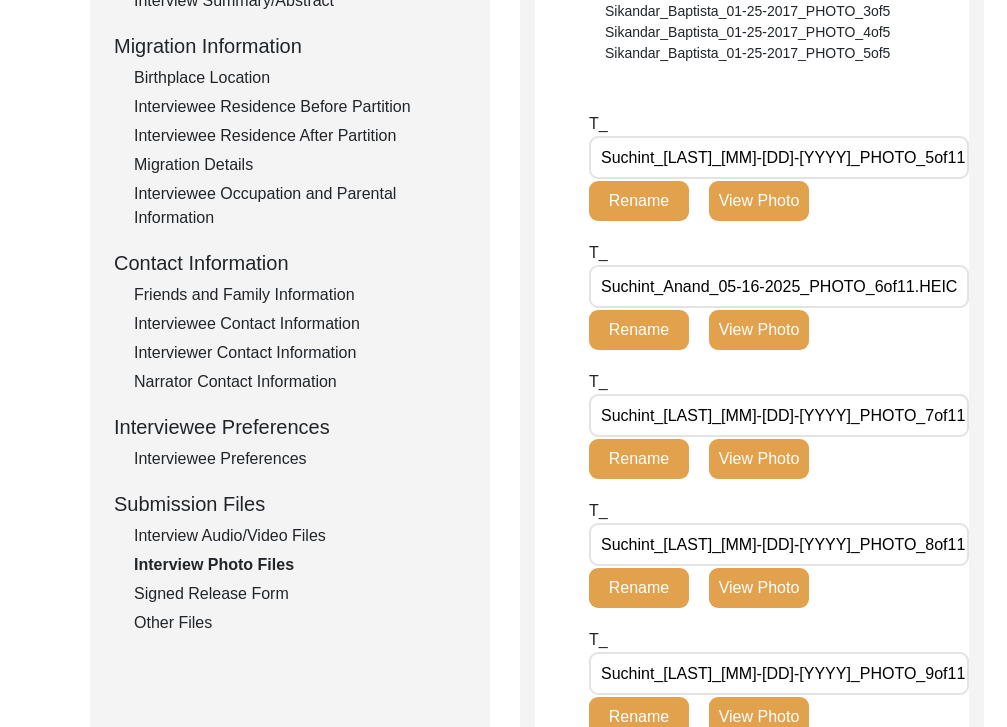 click on "Interview Audio/Video Files" at bounding box center [300, 536] 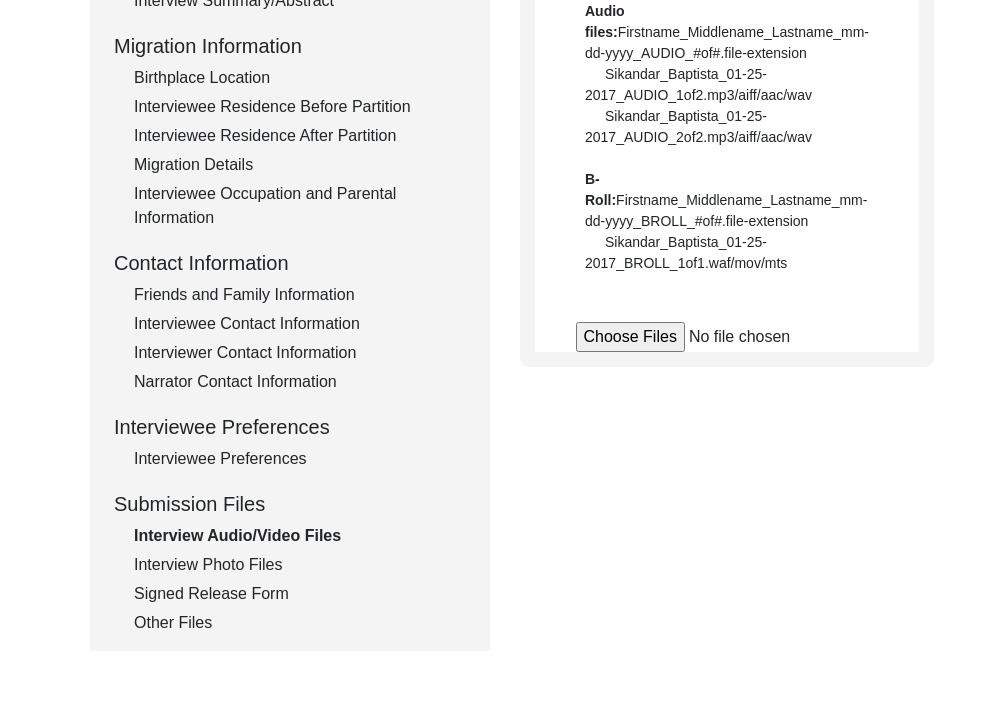 click at bounding box center (727, 337) 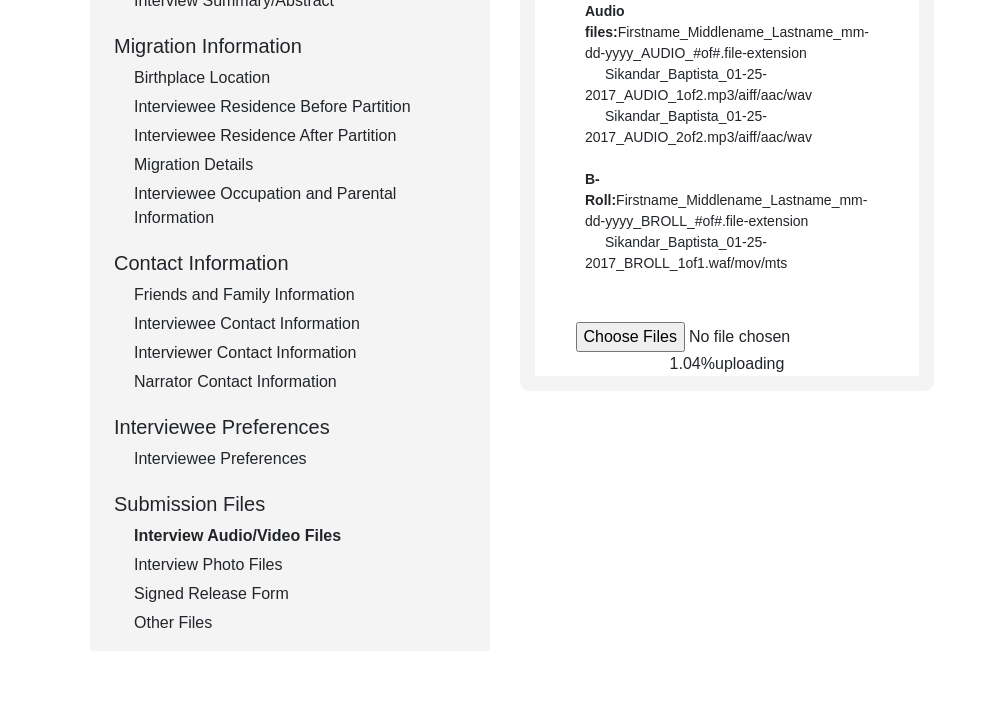 click at bounding box center [727, 337] 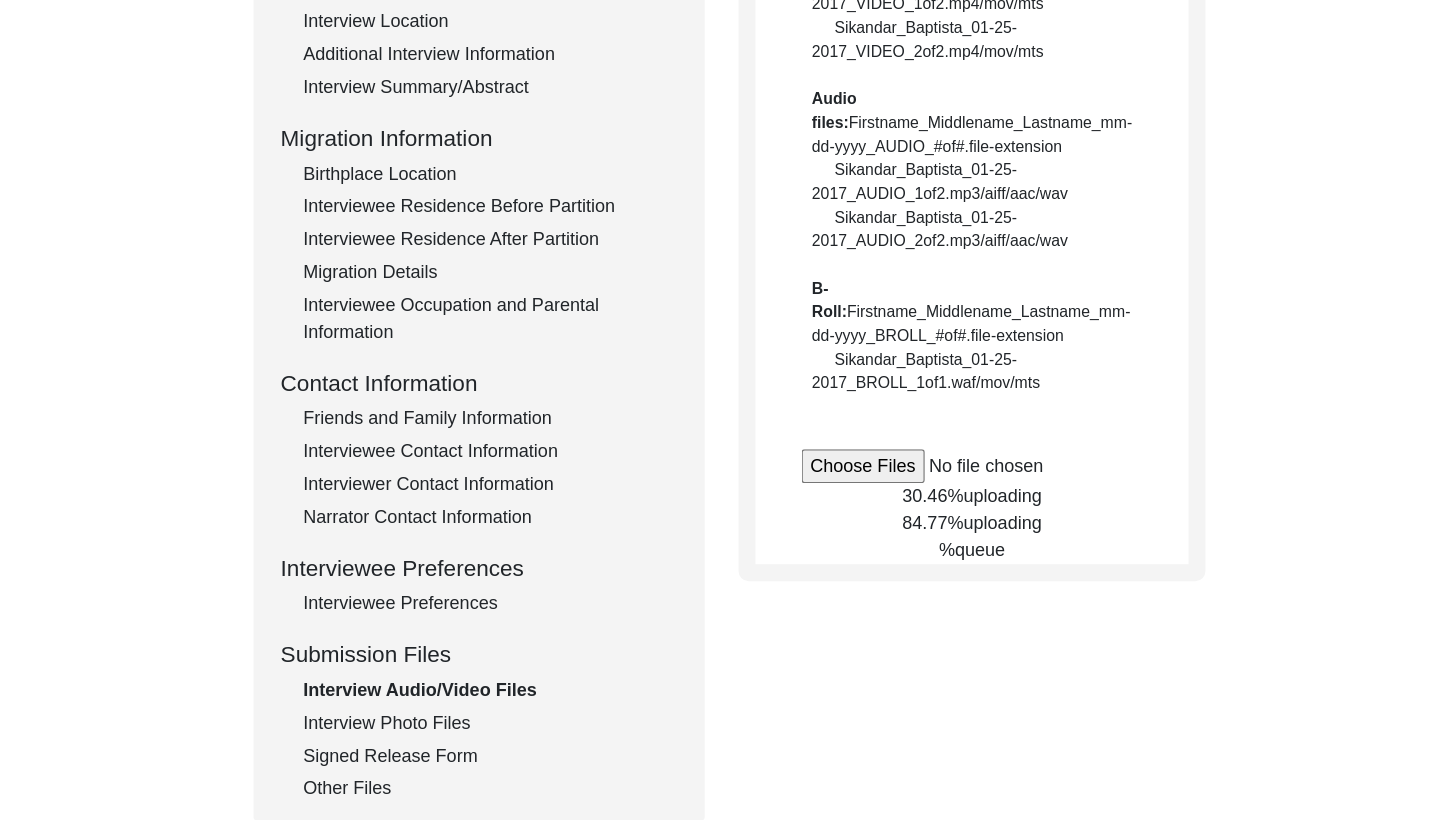 scroll, scrollTop: 410, scrollLeft: 0, axis: vertical 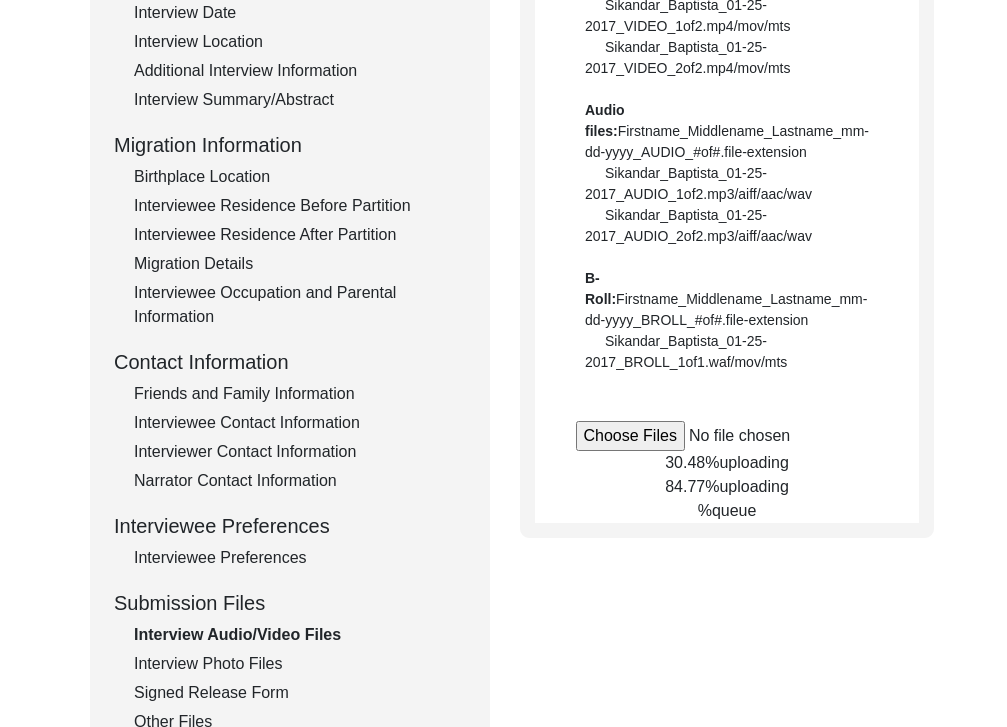 click on "Submission Form   Interview Information   Interviewee Information   Interviewer Information   Narrator Information   Interview Date   Interview Location   Additional Interview Information   Interview Summary/Abstract   Migration Information   Birthplace Location   Interviewee Residence Before Partition   Interviewee Residence After Partition   Migration Details   Interviewee Occupation and Parental Information   Contact Information   Friends and Family Information   Interviewee Contact Information   Interviewer Contact Information   Narrator Contact Information   Interviewee Preferences   Interviewee Preferences   Submission Files   Interview Audio/Video Files   Interview Photo Files   Signed Release Form   Other Files   Interview Audio/Video Files  File Naming Convention: Video files:  Firstname_Middlename_Lastname_MM-DD-YYYY_VIDEO_#of#.file-extension  Sikandar_Baptista_01-25-2017_VIDEO_1of2.mp4/mov/mts  Sikandar_Baptista_01-25-2017_VIDEO_2of2.mp4/mov/mts  Audio files: B-Roll: 30.48%  uploading 84.77%  %" at bounding box center [503, 281] 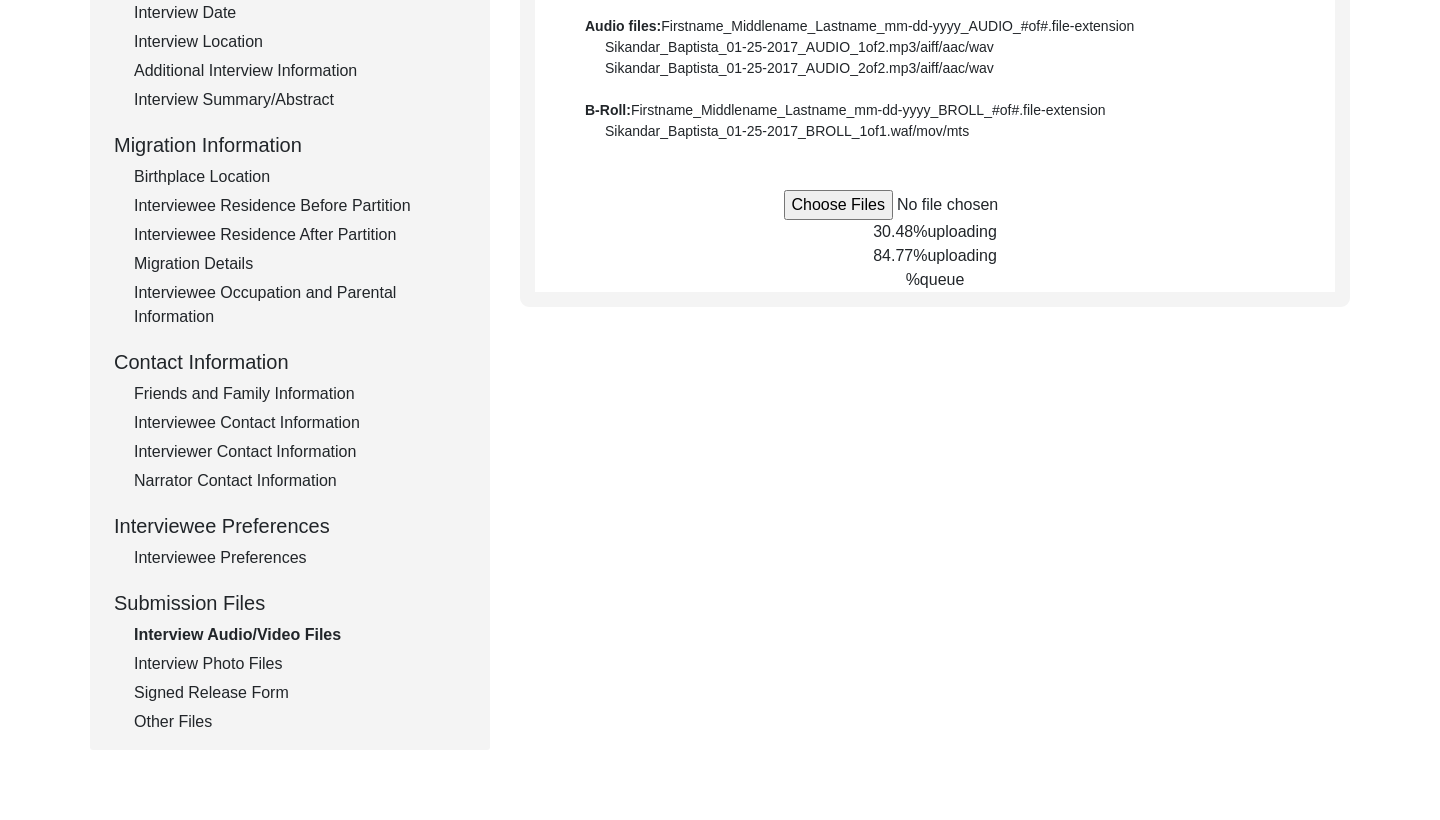 click at bounding box center [935, 205] 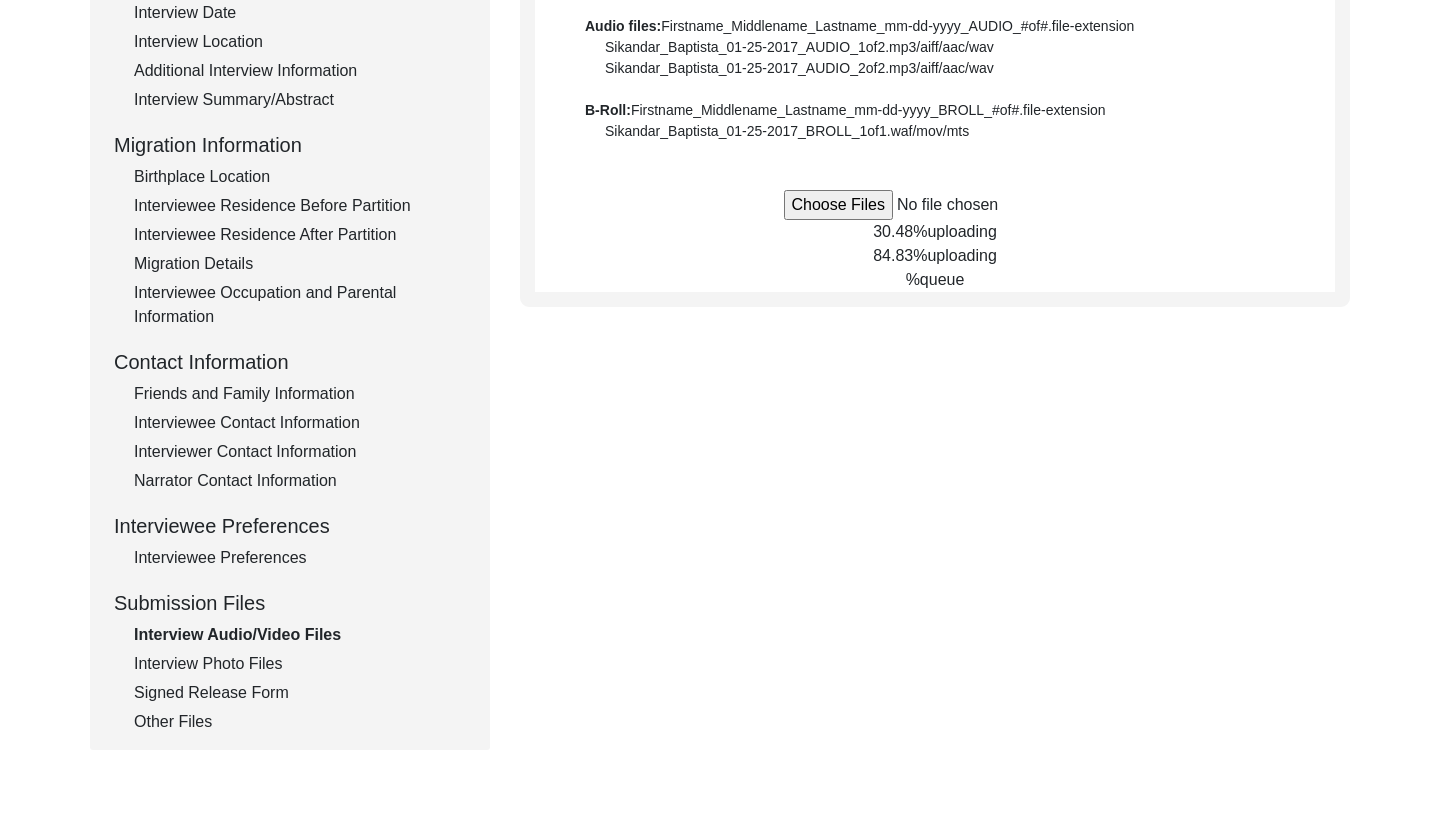 type on "C:\fakepath\Suchint_[LAST]_[MM]-[DD]-[YYYY]_VIDEO_2of2.MOV" 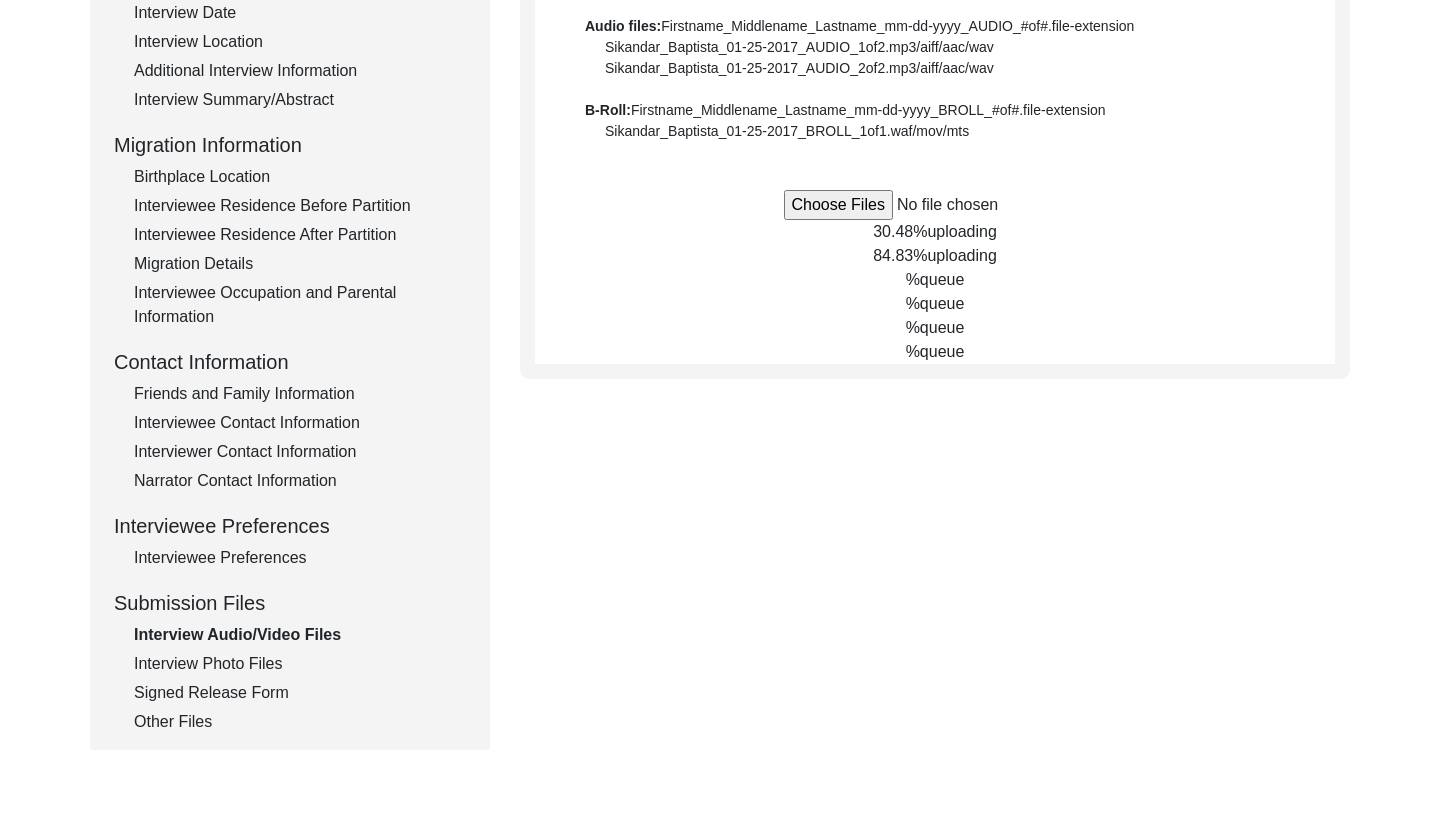 click on "Submission Form   Interview Information   Interviewee Information   Interviewer Information   Narrator Information   Interview Date   Interview Location   Additional Interview Information   Interview Summary/Abstract   Migration Information   Birthplace Location   Interviewee Residence Before Partition   Interviewee Residence After Partition   Migration Details   Interviewee Occupation and Parental Information   Contact Information   Friends and Family Information   Interviewee Contact Information   Interviewer Contact Information   Narrator Contact Information   Interviewee Preferences   Interviewee Preferences   Submission Files   Interview Audio/Video Files   Interview Photo Files   Signed Release Form   Other Files   Interview Audio/Video Files  File Naming Convention: Video files:  Firstname_Middlename_Lastname_MM-DD-YYYY_VIDEO_#of#.file-extension  Sikandar_Baptista_01-25-2017_VIDEO_1of2.mp4/mov/mts  Sikandar_Baptista_01-25-2017_VIDEO_2of2.mp4/mov/mts  Audio files: B-Roll: 30.48%  uploading 84.83%  %" at bounding box center (720, 281) 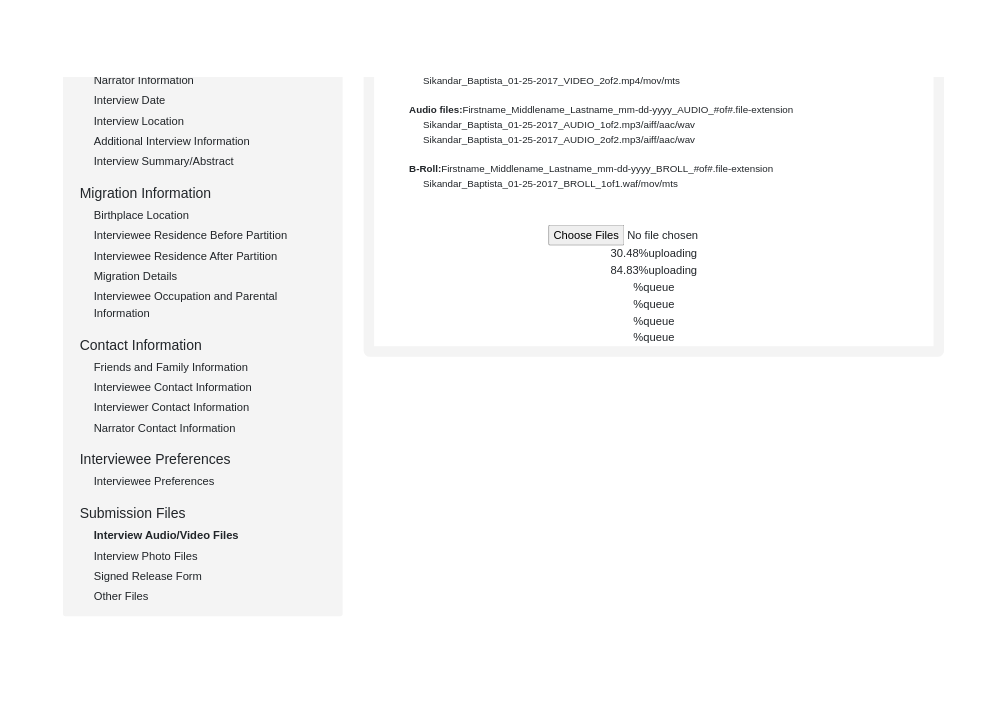 scroll, scrollTop: 382, scrollLeft: 0, axis: vertical 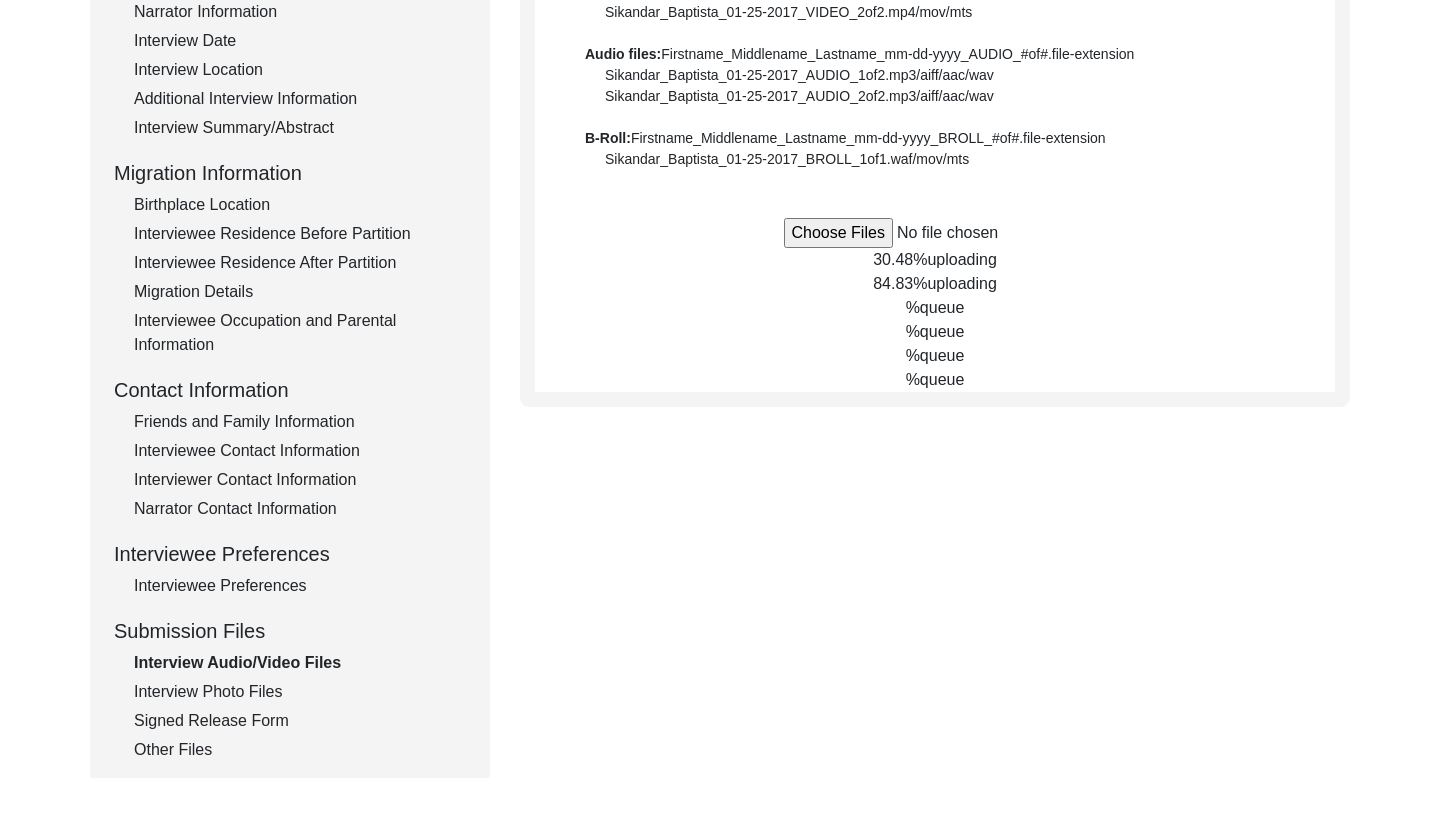 click on "Interview Photo Files" at bounding box center (300, 692) 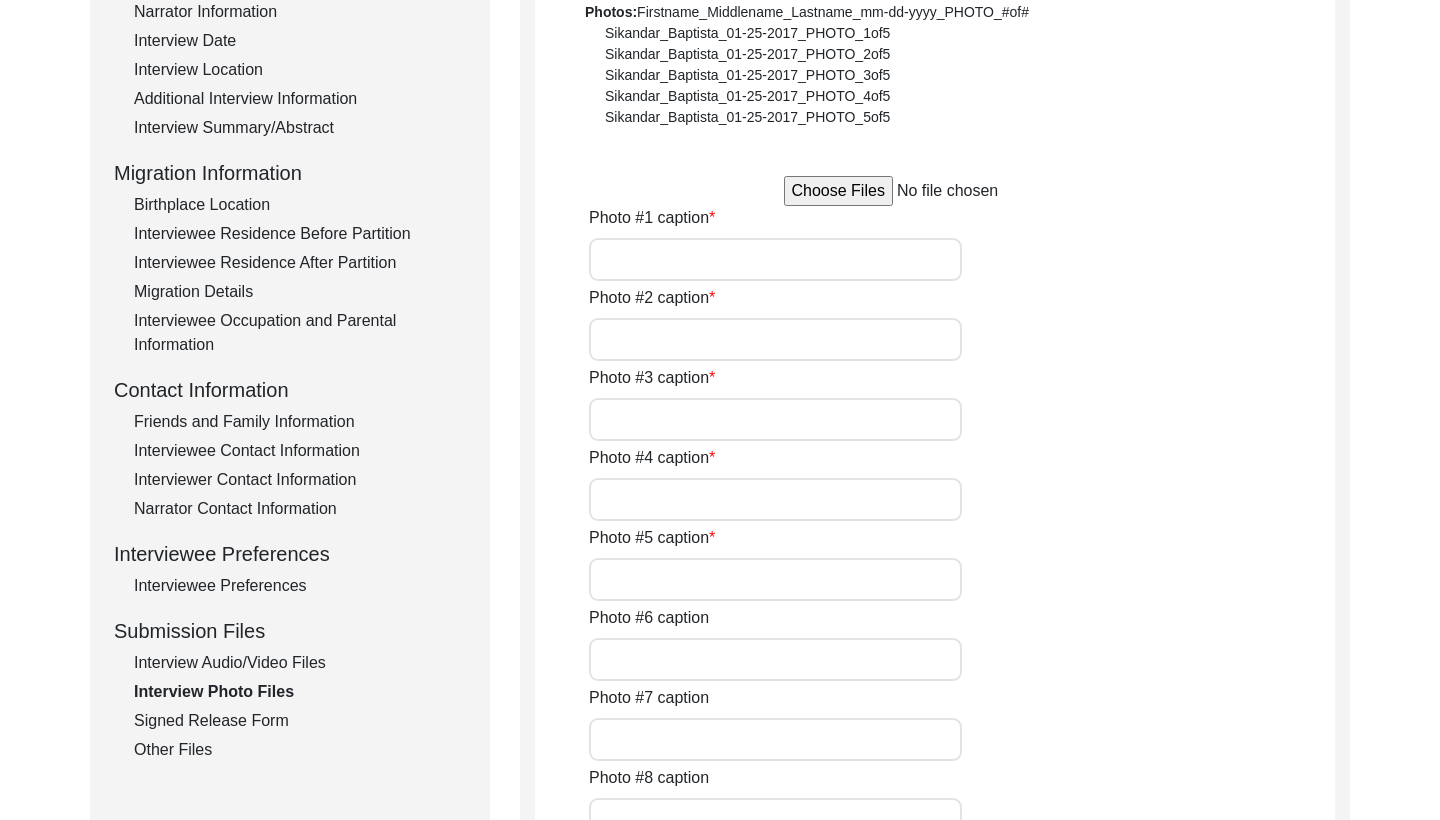click on "Interview Audio/Video Files" at bounding box center [300, 663] 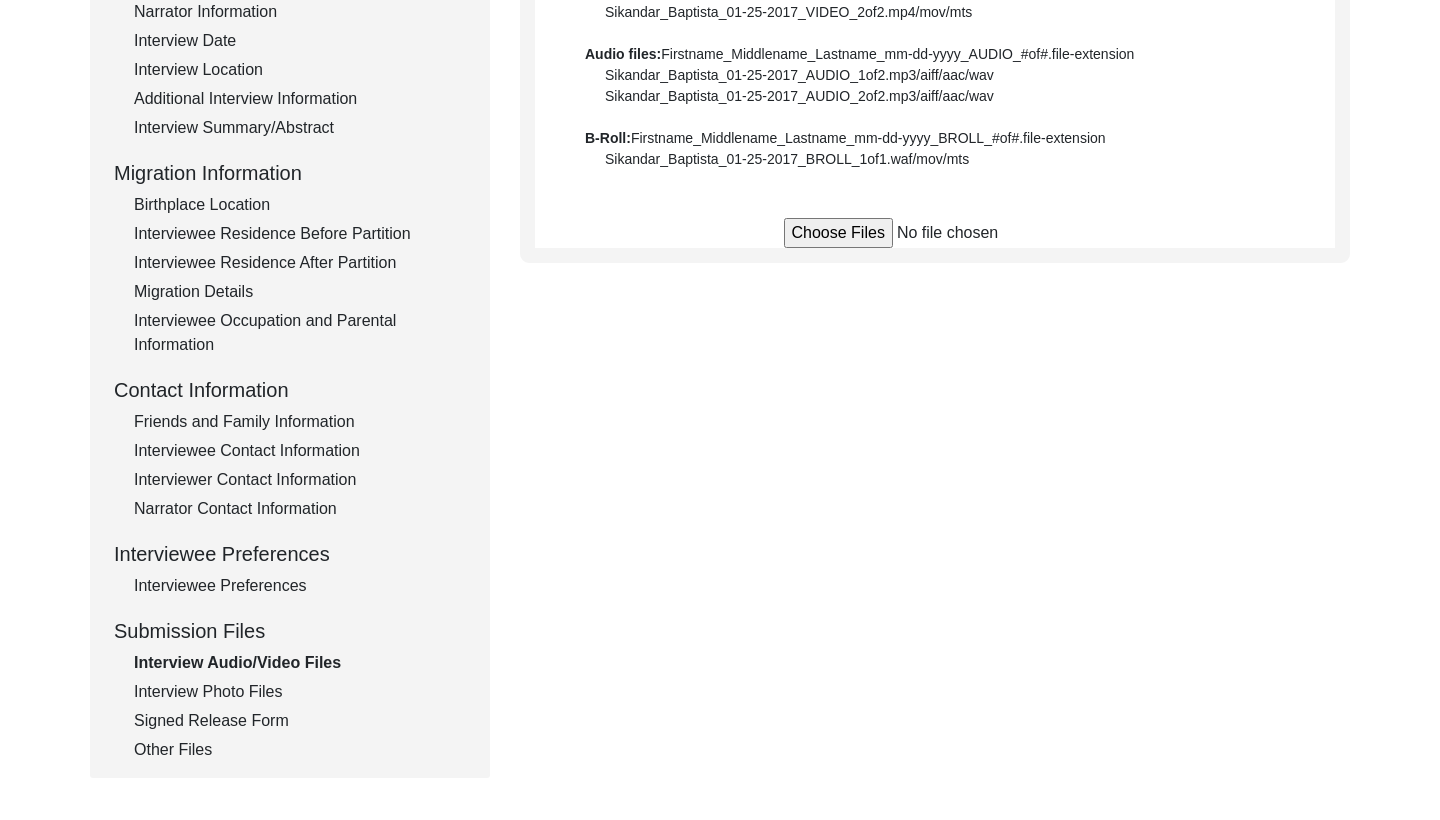 click on "Interview Audio/Video Files  File Naming Convention: Video files:  Firstname_Middlename_Lastname_mm-dd-yyyy_VIDEO_#of#.file-extension  Sikandar_Baptista_01-25-2017_VIDEO_1of2.mp4/mov/mts  Sikandar_Baptista_01-25-2017_VIDEO_2of2.mp4/mov/mts  Audio files:  Firstname_Middlename_Lastname_mm-dd-yyyy_AUDIO_#of#.file-extension  Sikandar_Baptista_01-25-2017_AUDIO_1of2.mp3/aiff/aac/wav  Sikandar_Baptista_01-25-2017_AUDIO_2of2.mp3/aiff/aac/wav  B-Roll:  Firstname_Middlename_Lastname_mm-dd-yyyy_BROLL_#of#.file-extension  Sikandar_Baptista_01-25-2017_BROLL_1of1.waf/mov/mts" at bounding box center (935, 60) 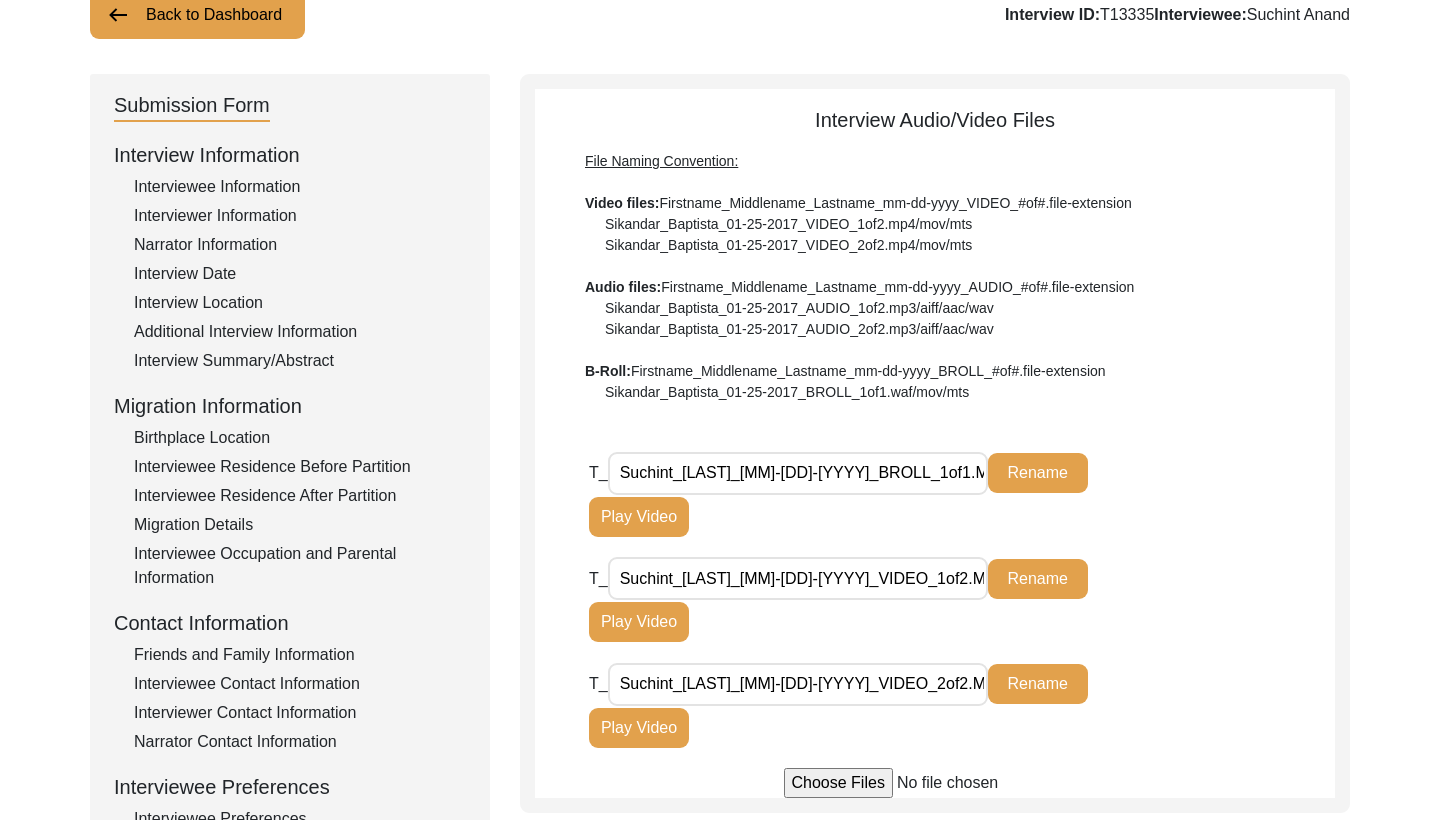 scroll, scrollTop: 150, scrollLeft: 0, axis: vertical 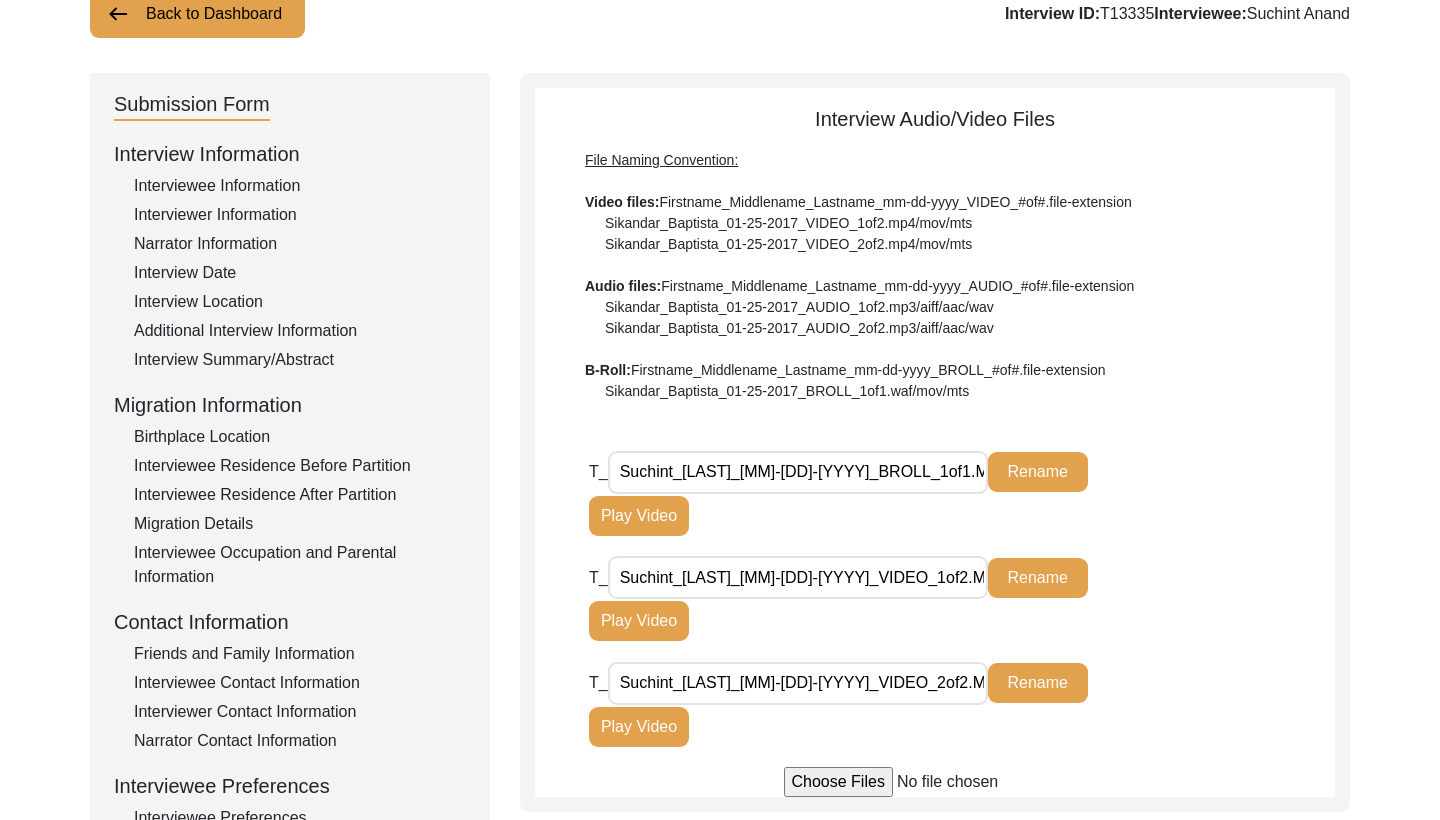 click on "Back to Dashboard" at bounding box center (197, 14) 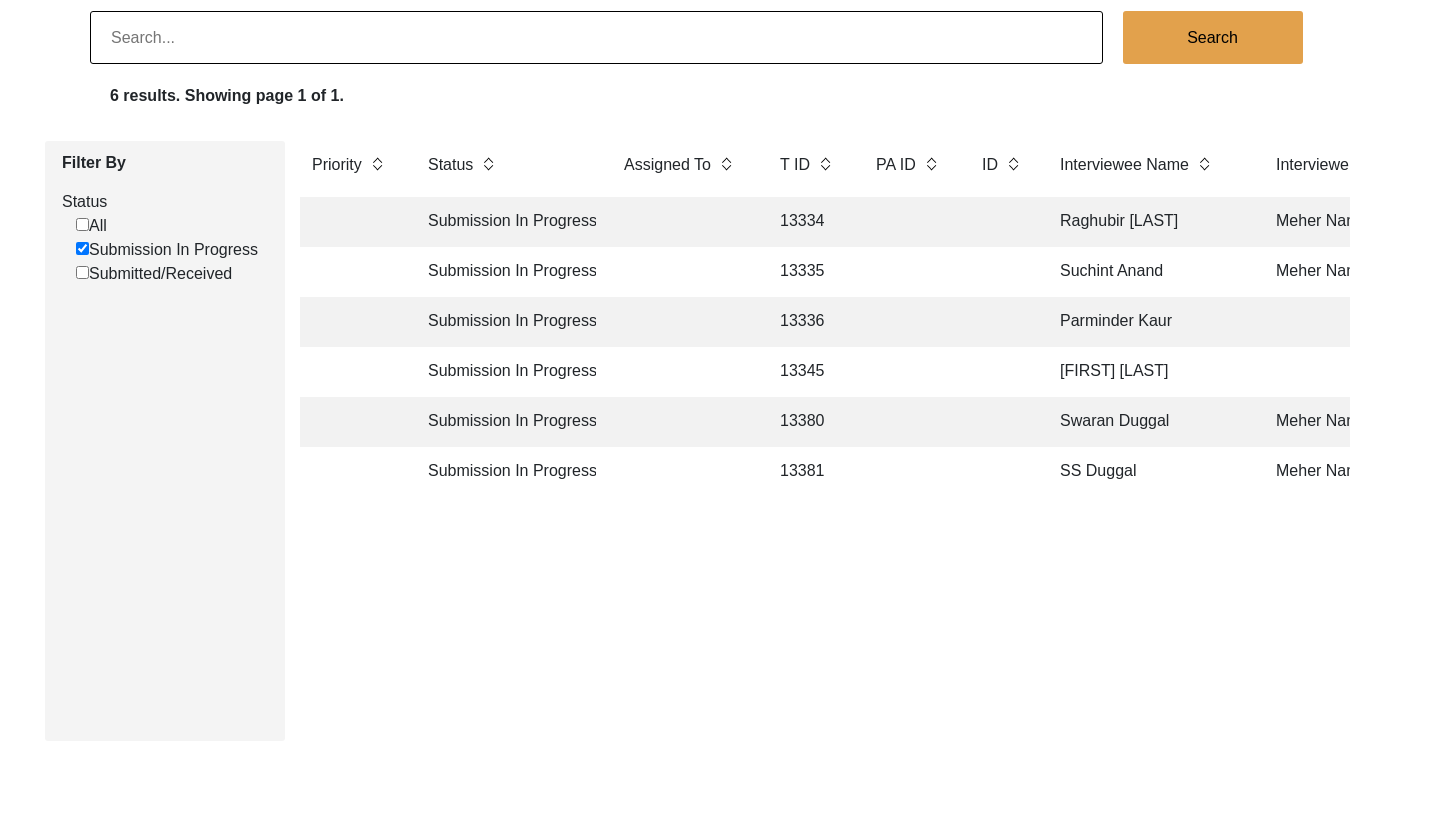 click at bounding box center (682, 222) 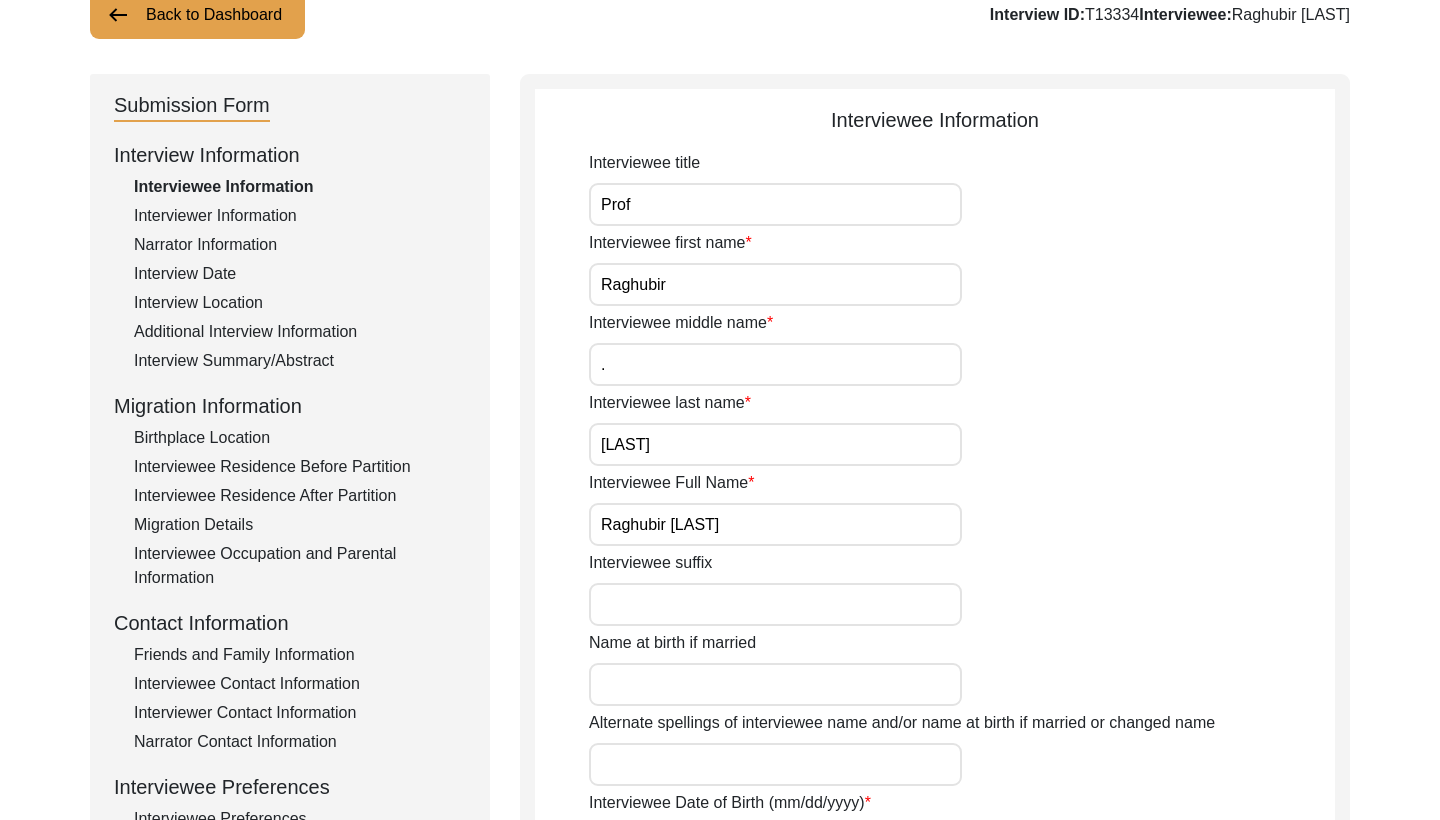click on "Prof" at bounding box center (775, 204) 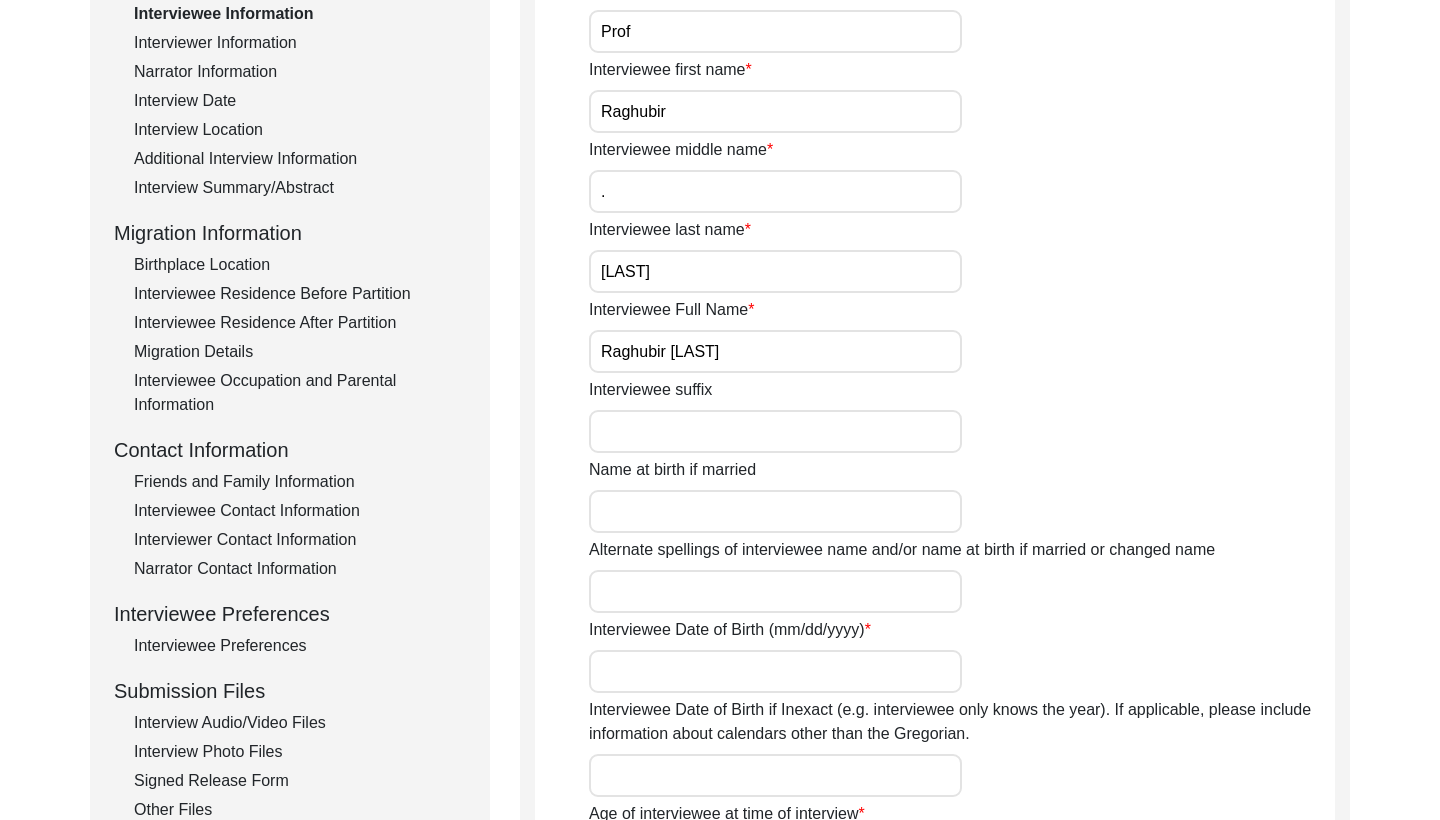 scroll, scrollTop: 366, scrollLeft: 0, axis: vertical 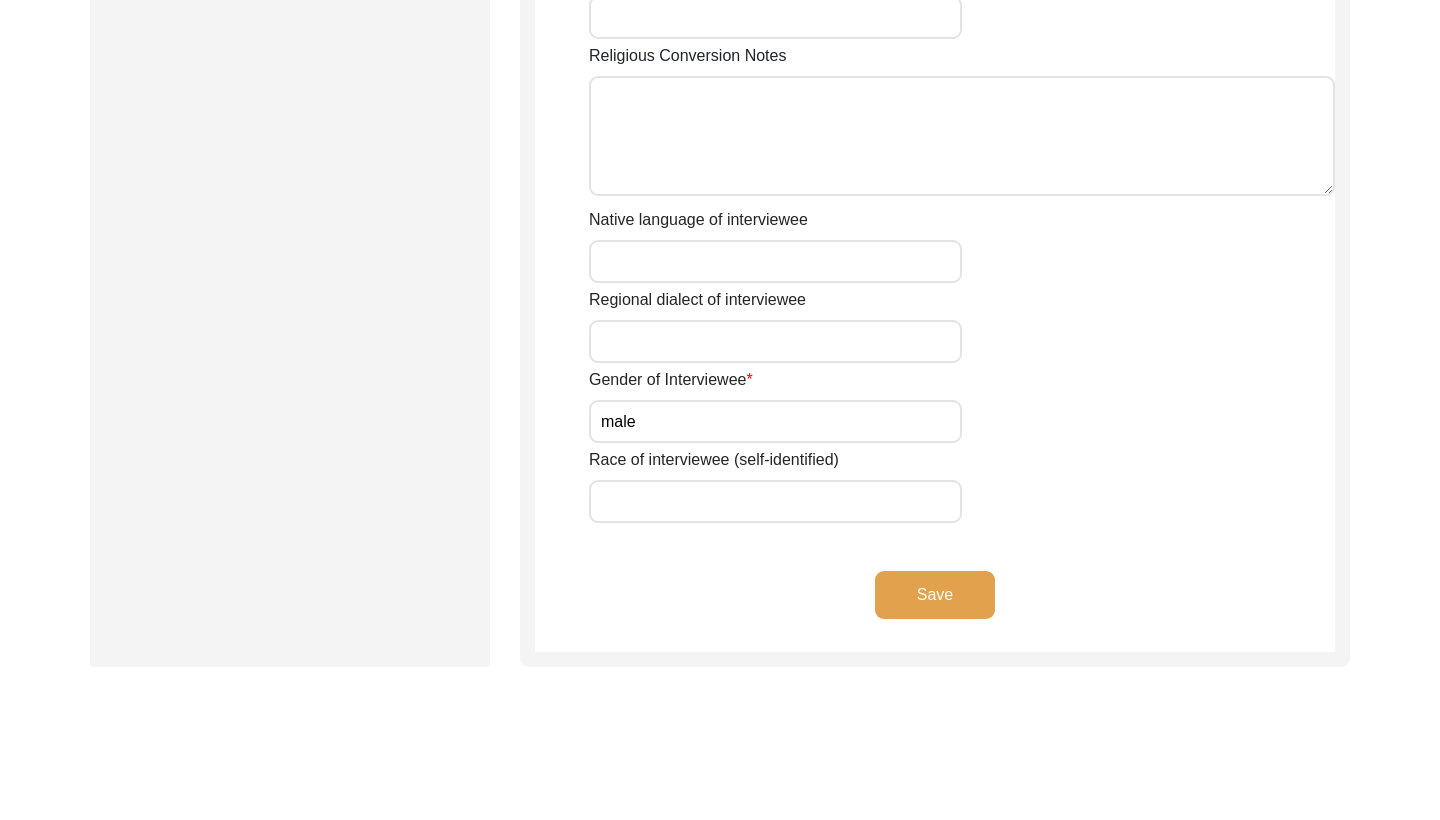 type on "1943" 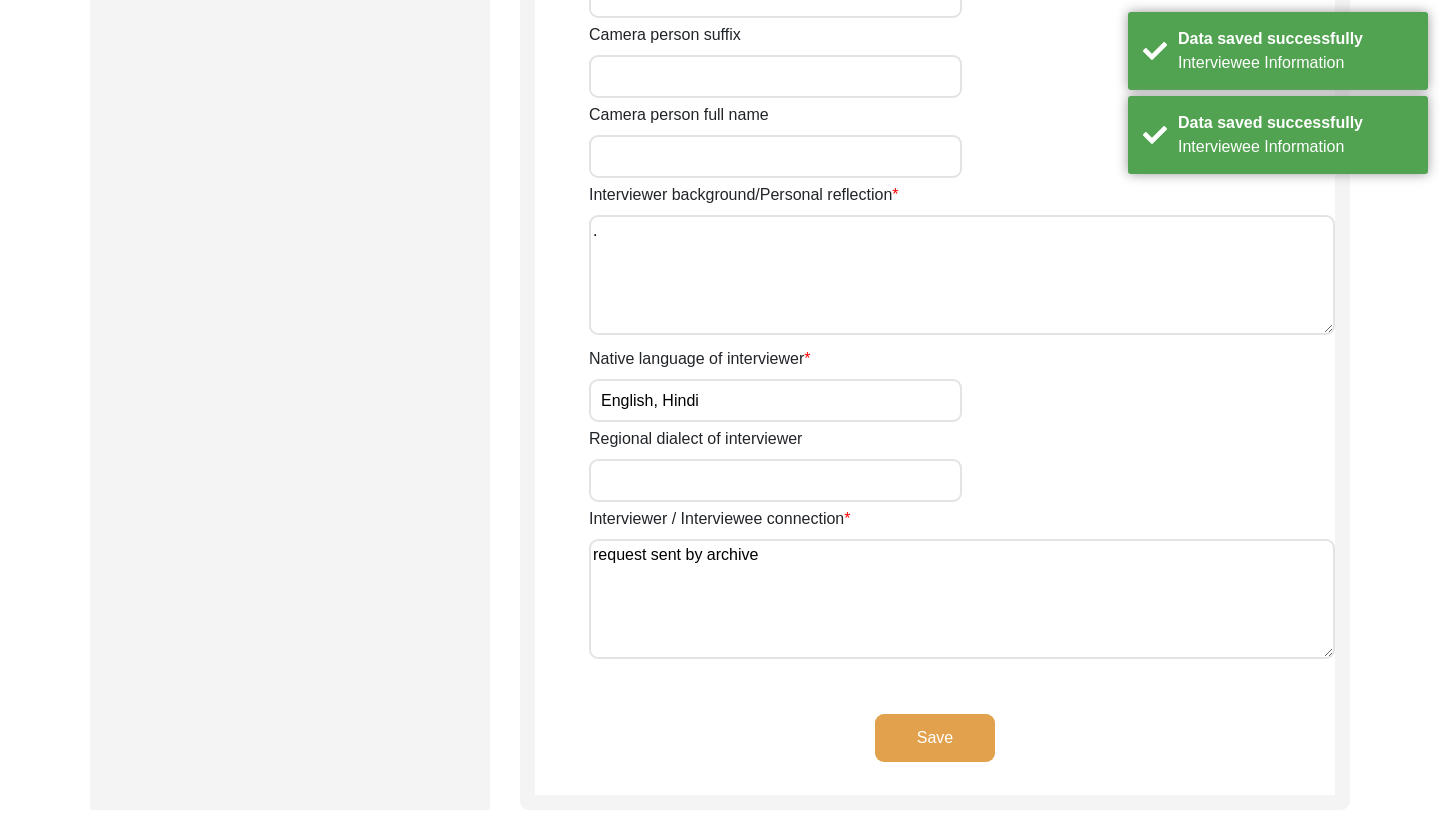 scroll, scrollTop: 1353, scrollLeft: 0, axis: vertical 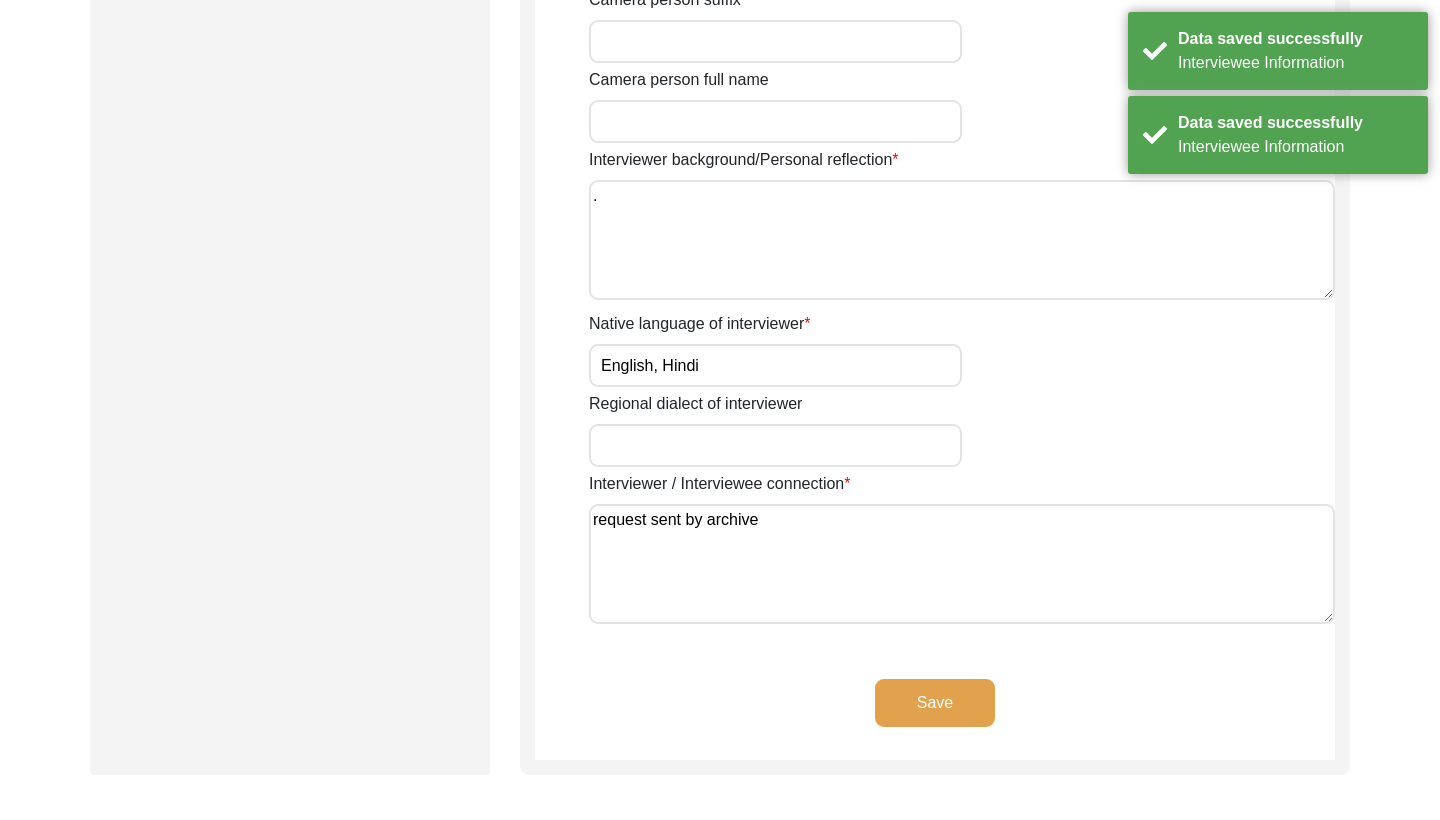 click on "Save" at bounding box center [935, 703] 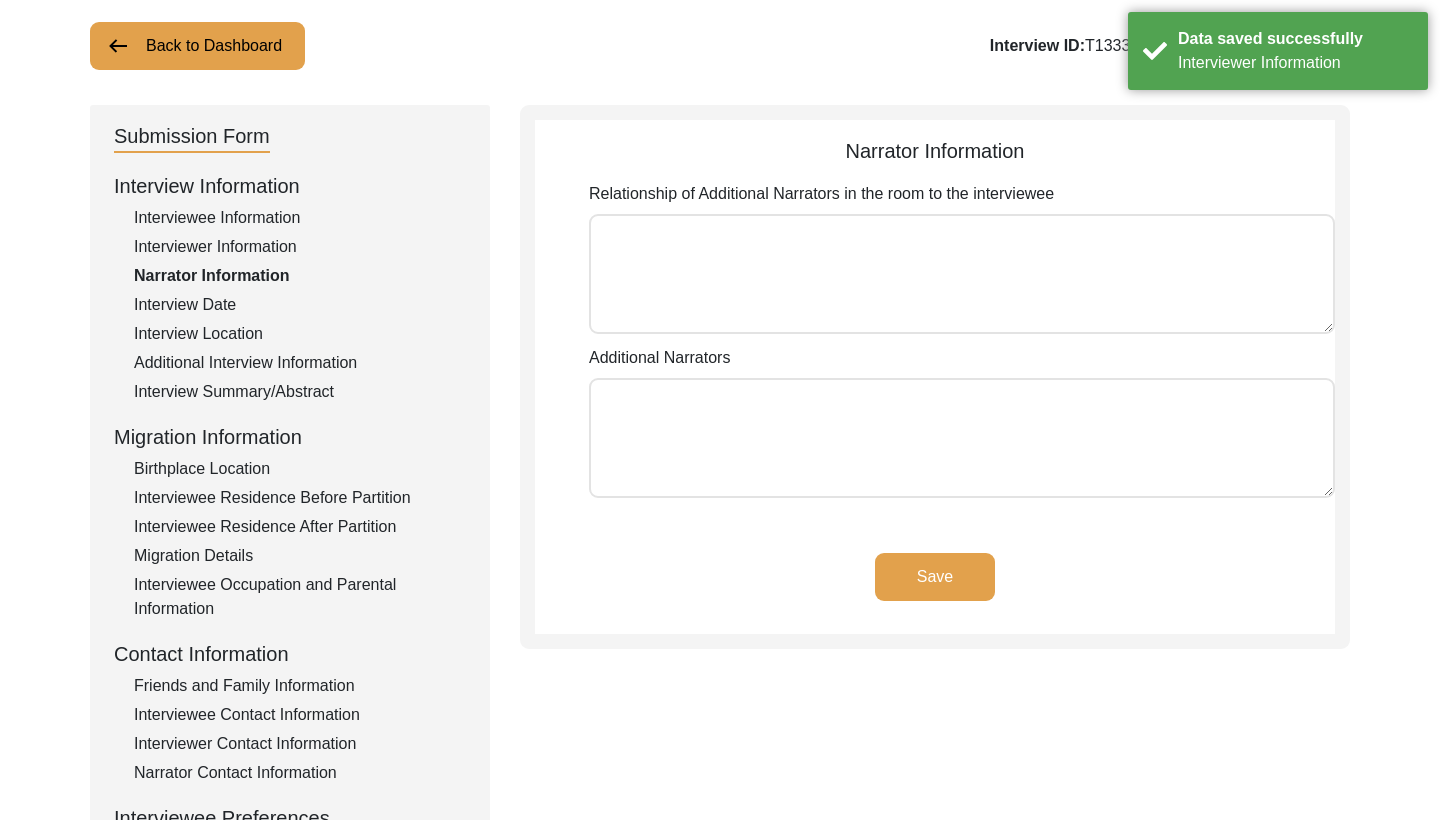 scroll, scrollTop: 100, scrollLeft: 0, axis: vertical 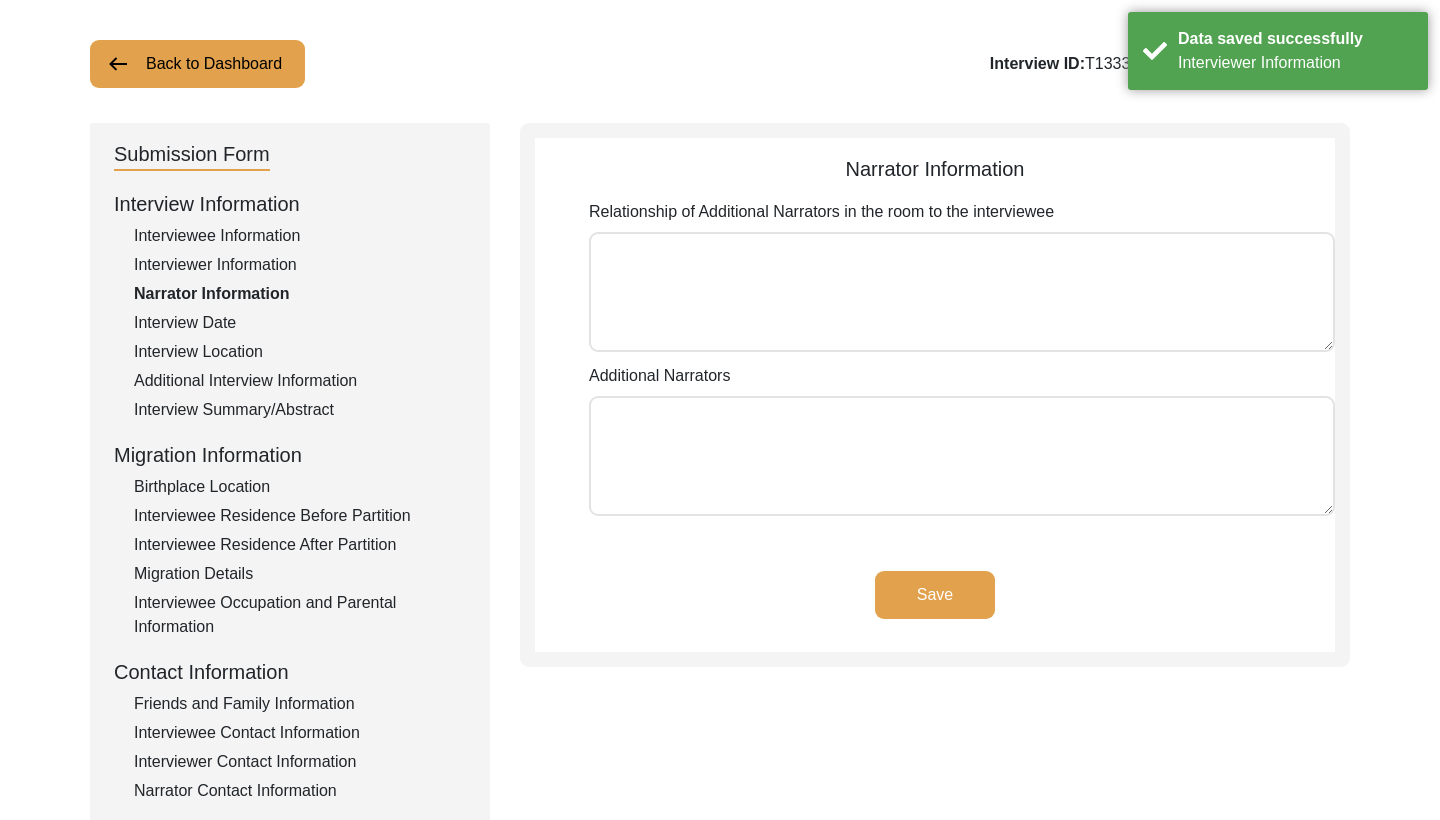 click on "Save" at bounding box center (935, 595) 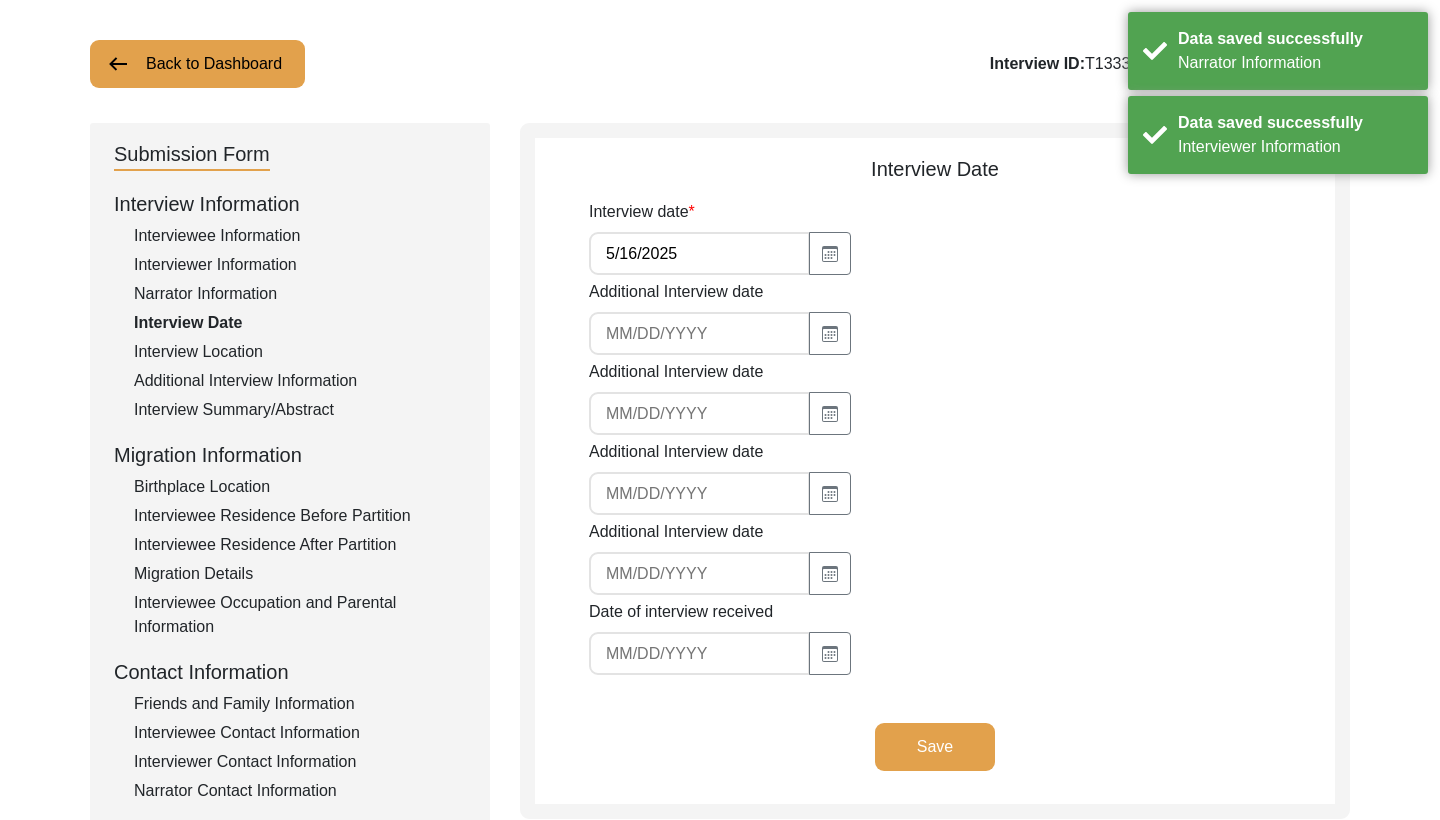 click on "Save" at bounding box center [935, 747] 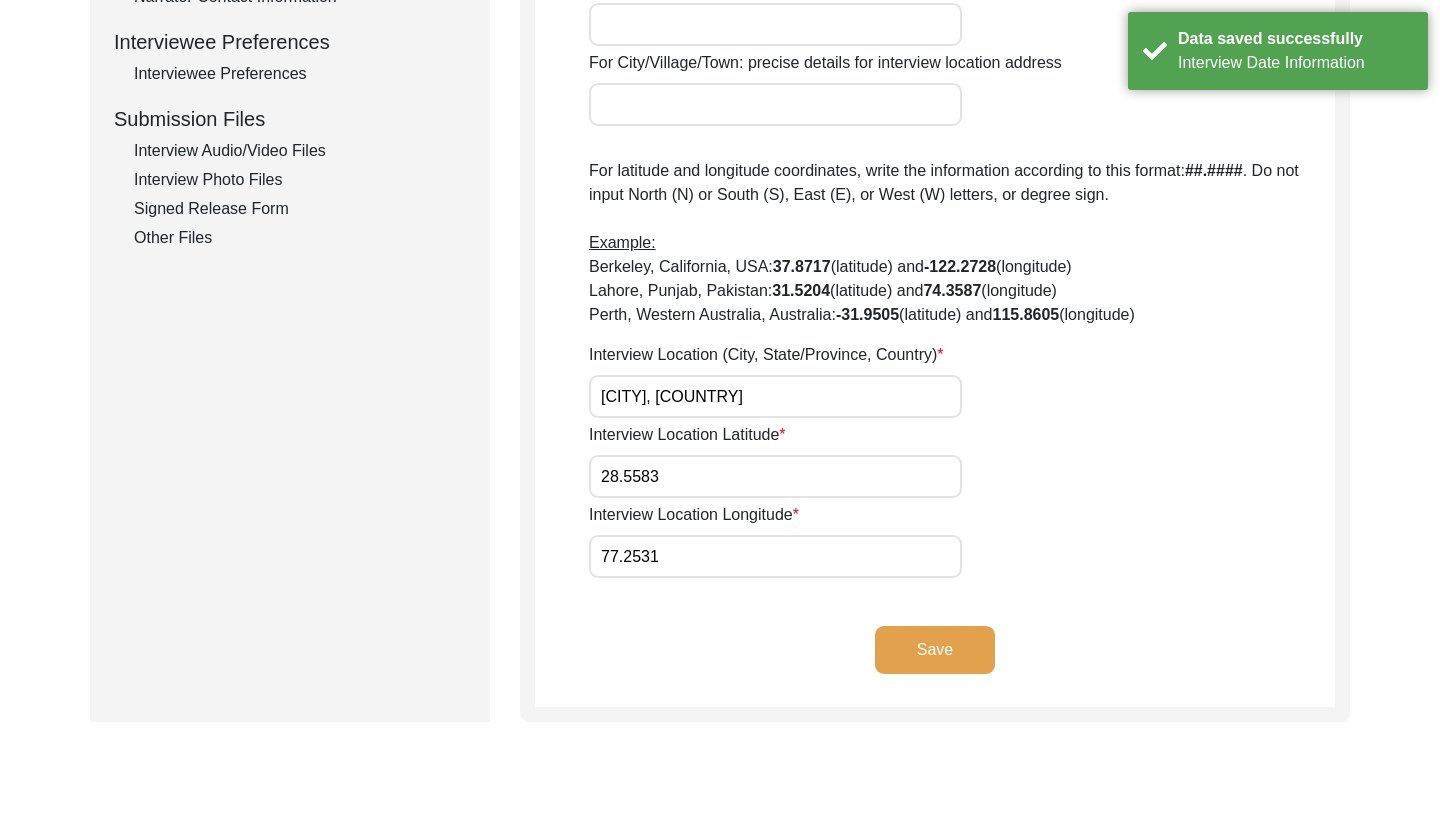 click on "Save" at bounding box center (935, 650) 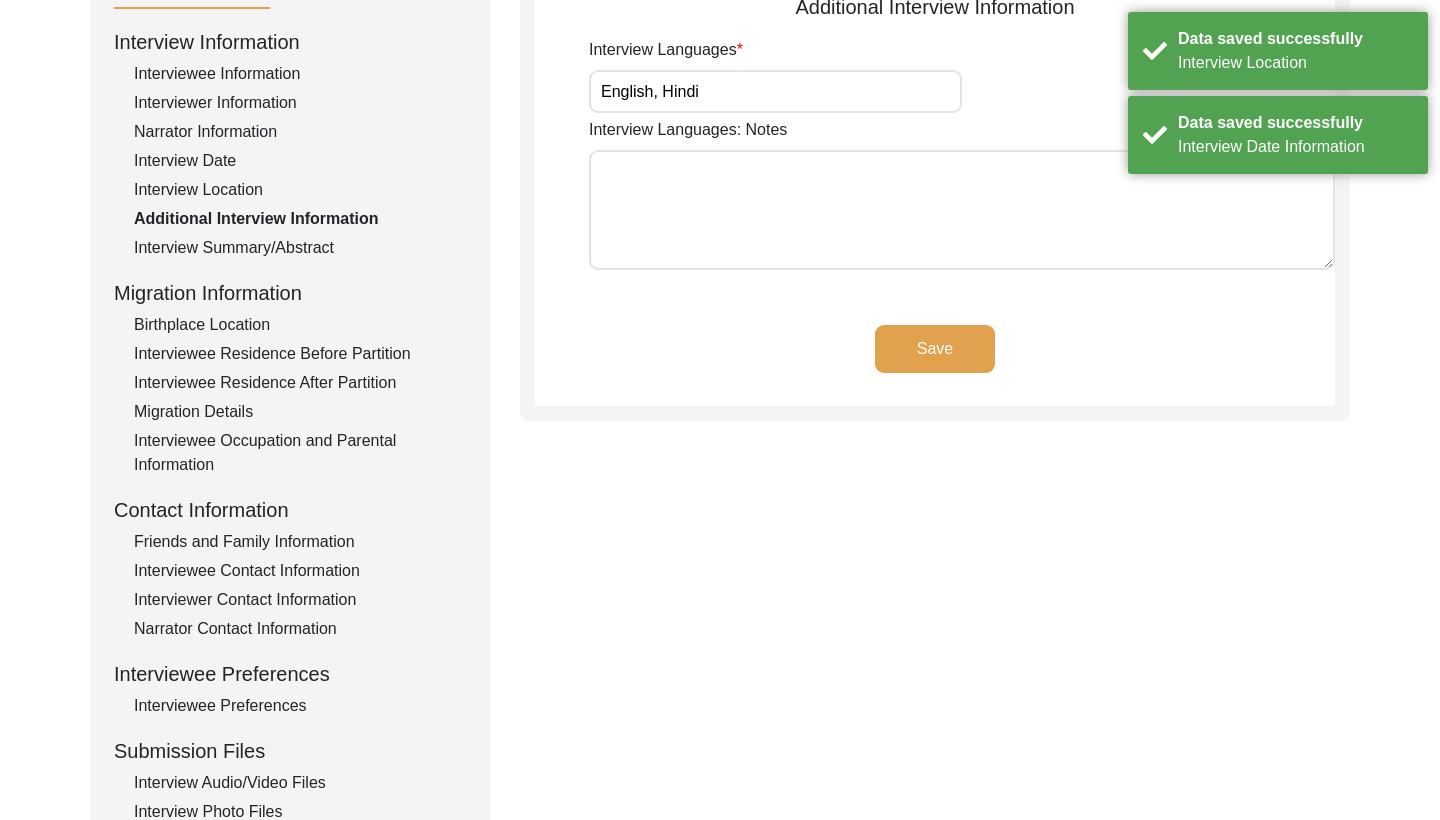 scroll, scrollTop: 212, scrollLeft: 0, axis: vertical 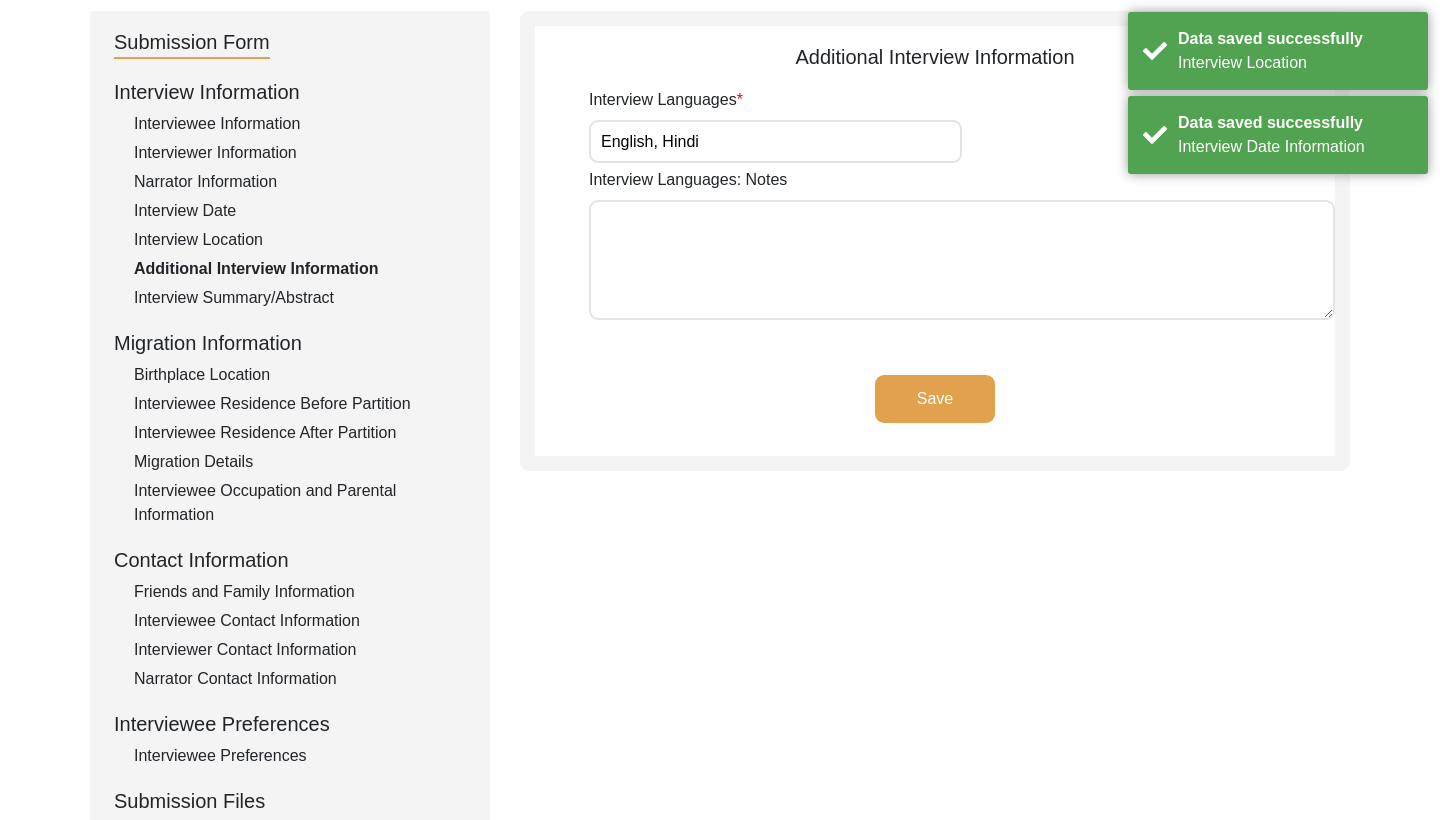 click on "Save" at bounding box center (935, 399) 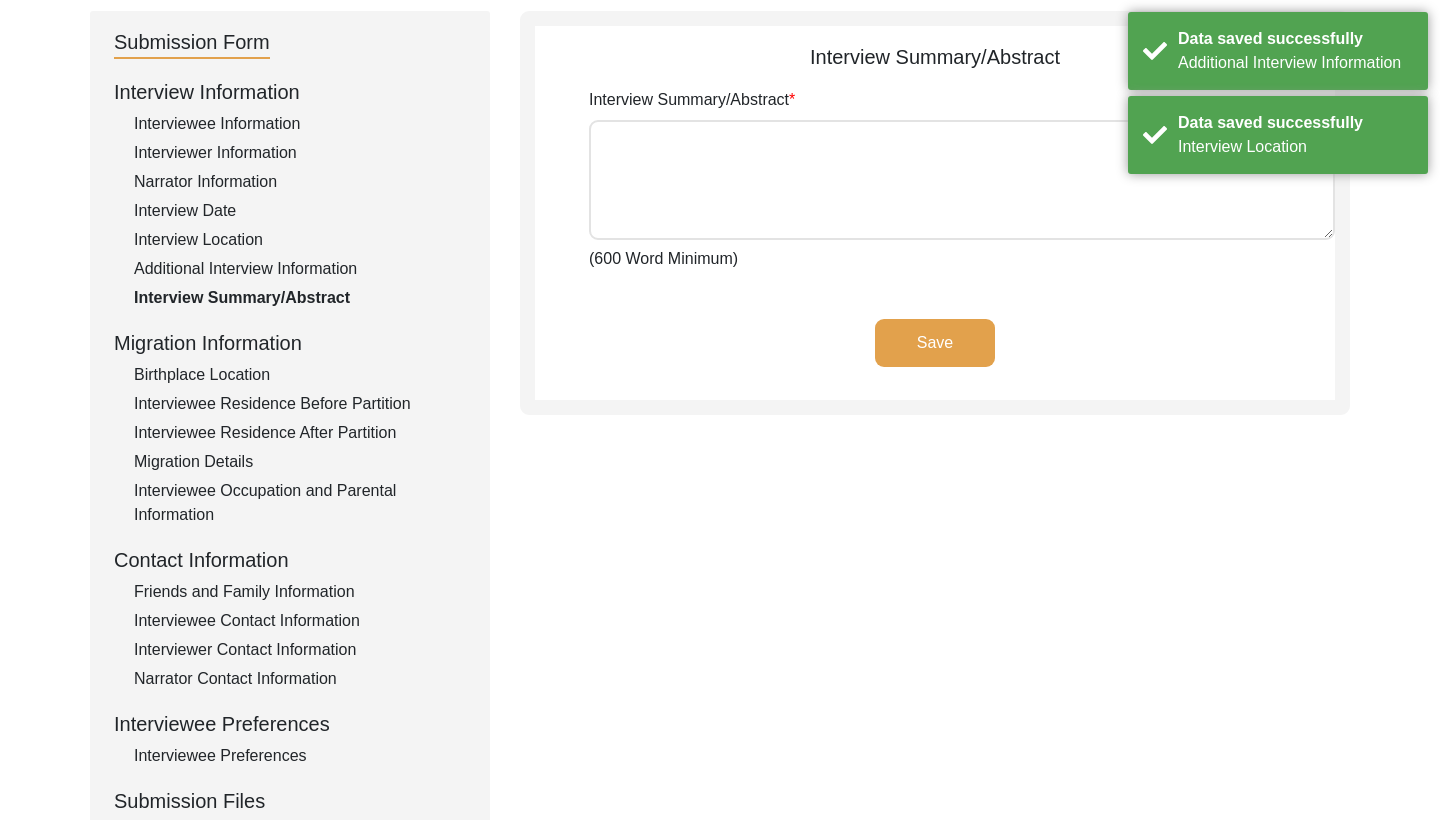 click on "Interview Summary/Abstract" at bounding box center (962, 180) 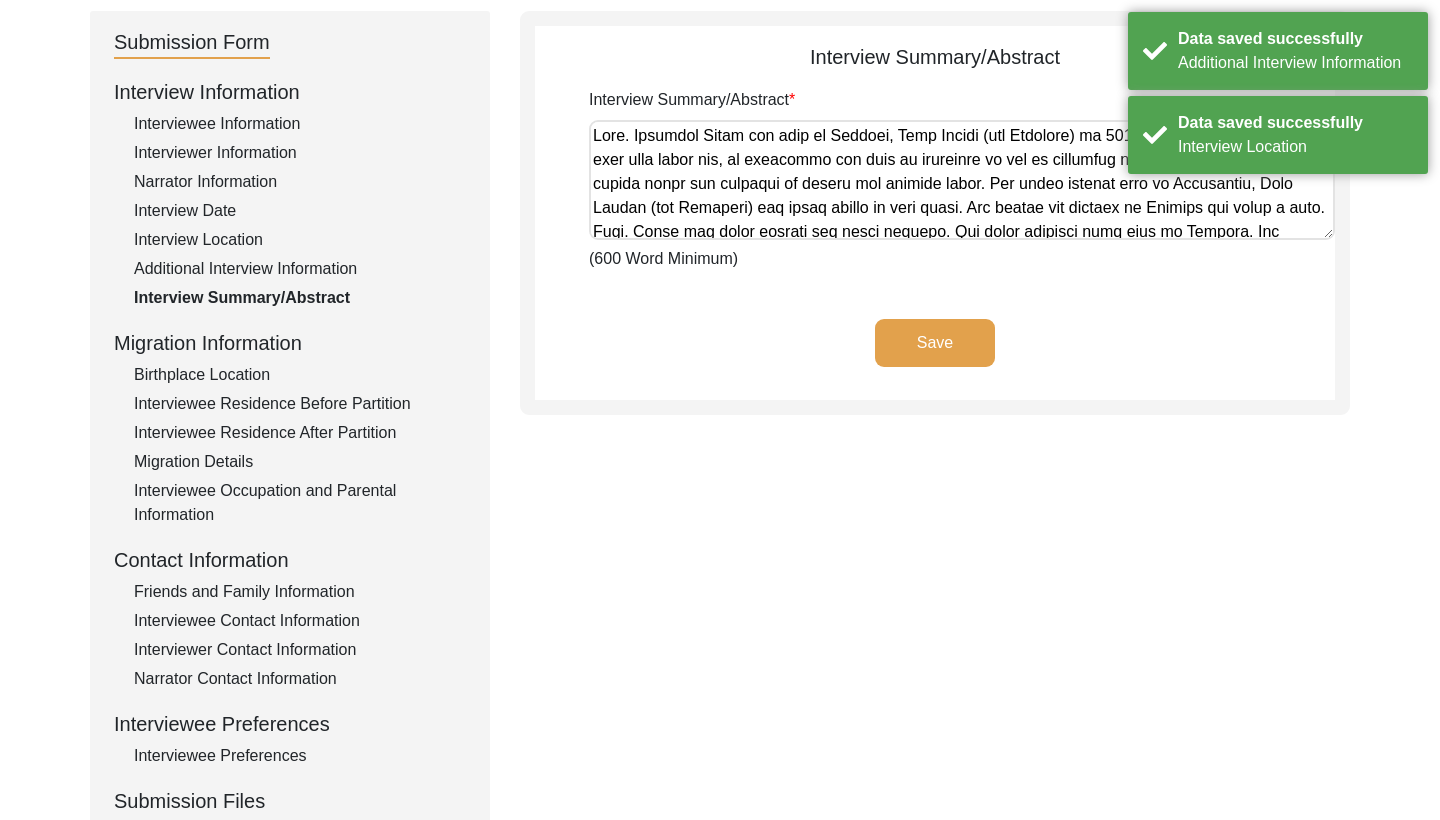 scroll, scrollTop: 0, scrollLeft: 0, axis: both 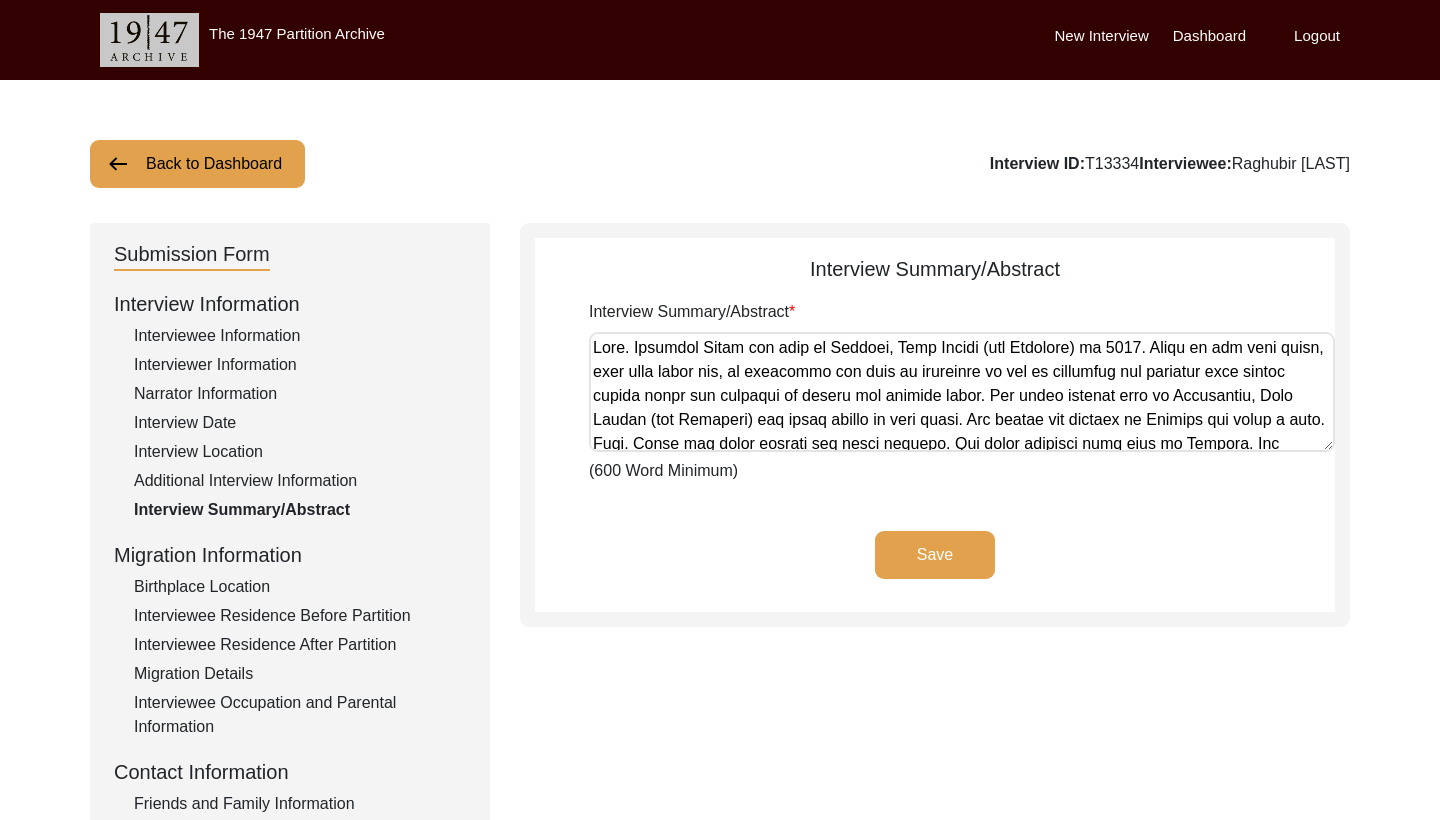 type on "Prof. Raghubir [LAST] was born in Sialkot, West Punjab (now Pakistan) in [YEAR]. Since he was very young, only [AGE] years old, he remembers the time of partition as one of commotion and activity with people moving about and shifting in trucks and bullock carts. His grand parents were in Gujranwala, West Punjab (now Pakistan) and owned plenty of land there. His father was working in Sialkot and owned a shop. Prof. [LAST] has [NUMBER] brother and [NUMBER] sisters. All [NUMBER] siblings were born in Sialkot. His brothers and sisters used to go to school in Sialkot. His eldest sister was married in Sialkot. His eldest brother was studying in Lahore at the time of partition.
His parents and [NUMBER] children, including him, crossed over to India from the Attari-Wagah border in Punjab. They had to spend time on the pavement and the armed forces gave them food. They shifted on to Jammu where they stayed at the Raghunath Temple complex. Once news broke that Lahore will be on the Pakistan side, his parents went to Lahore to get h..." 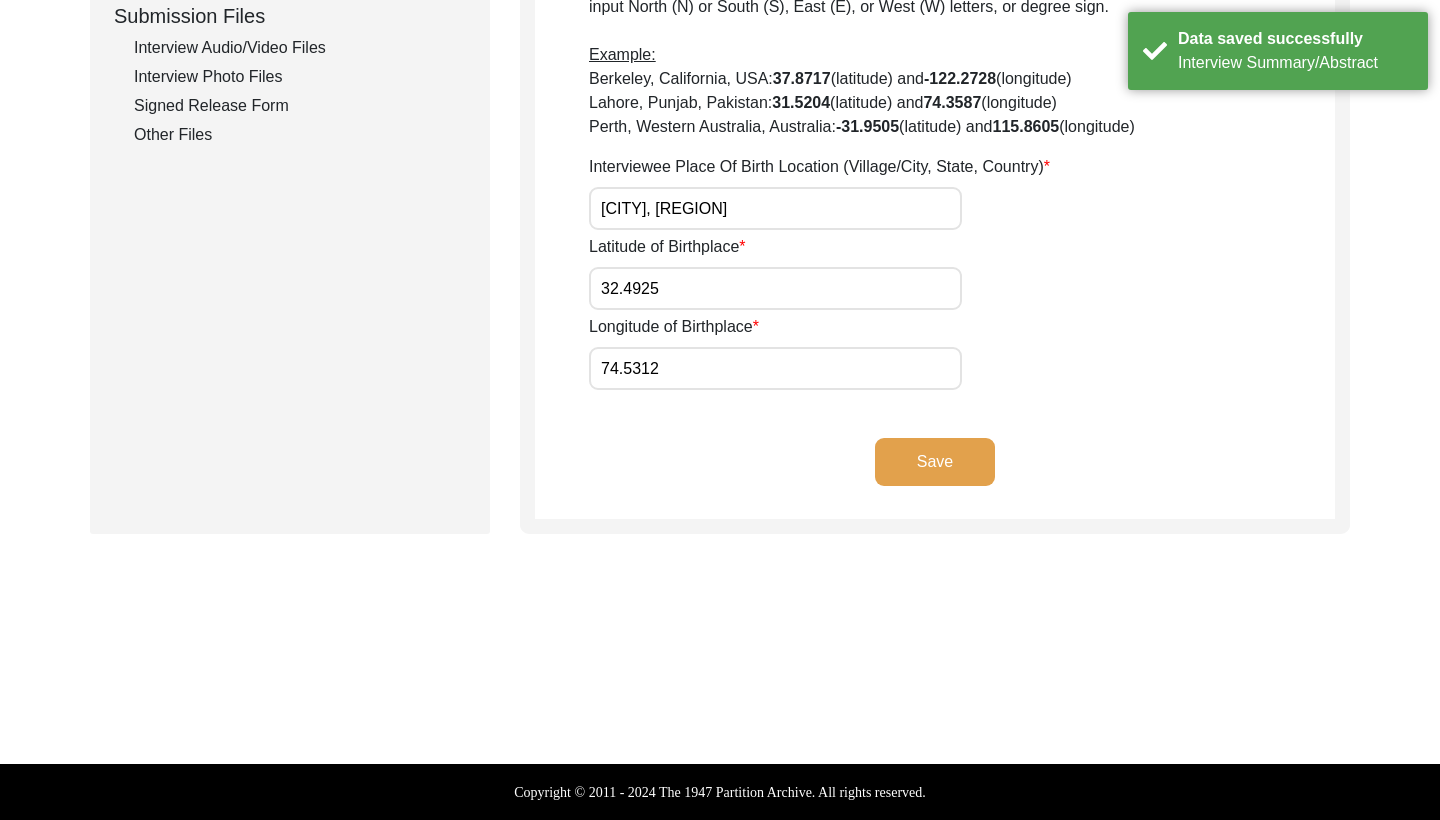 scroll, scrollTop: 997, scrollLeft: 0, axis: vertical 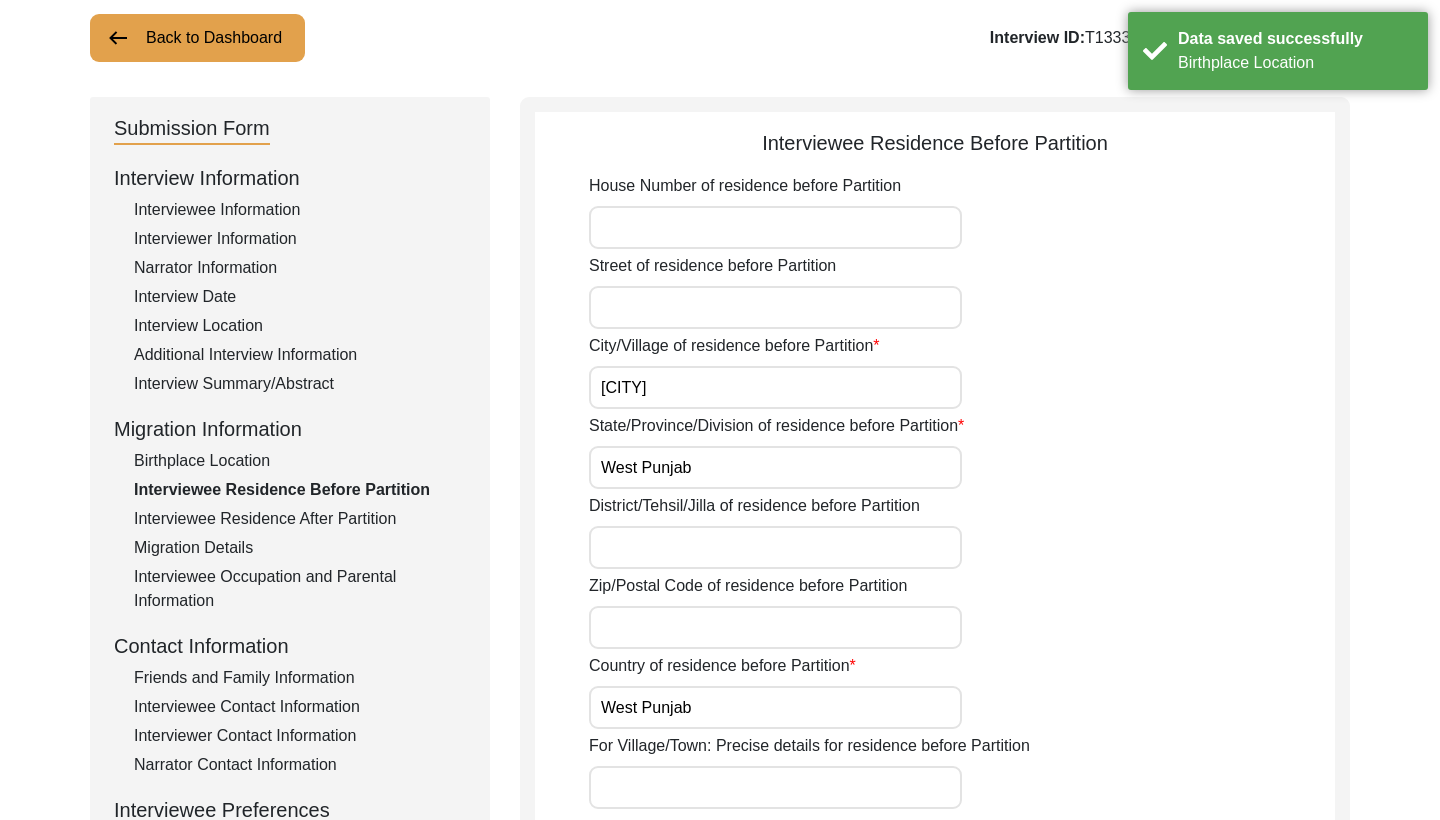 click on "Birthplace Location" at bounding box center [300, 461] 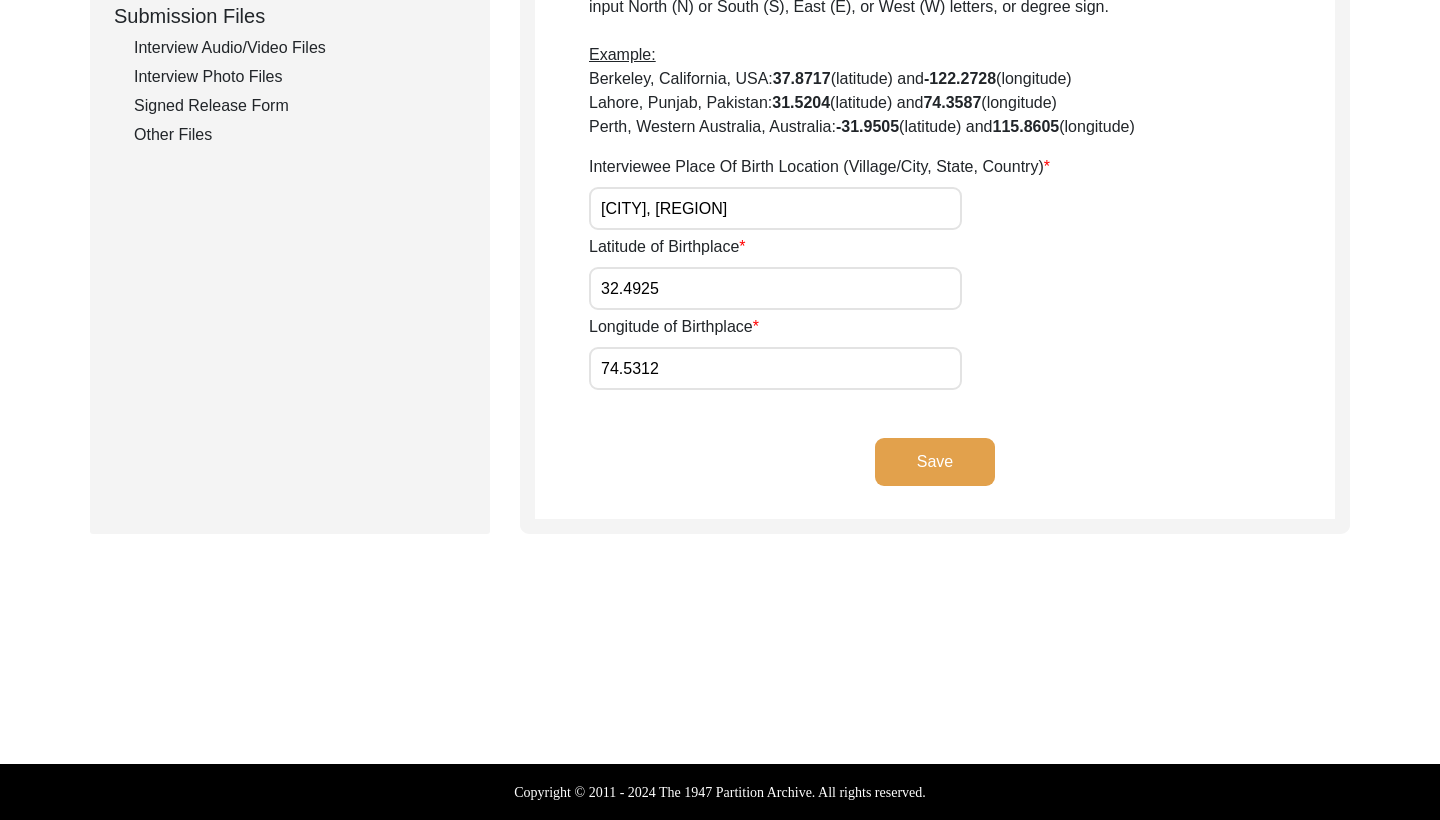 scroll, scrollTop: 975, scrollLeft: 0, axis: vertical 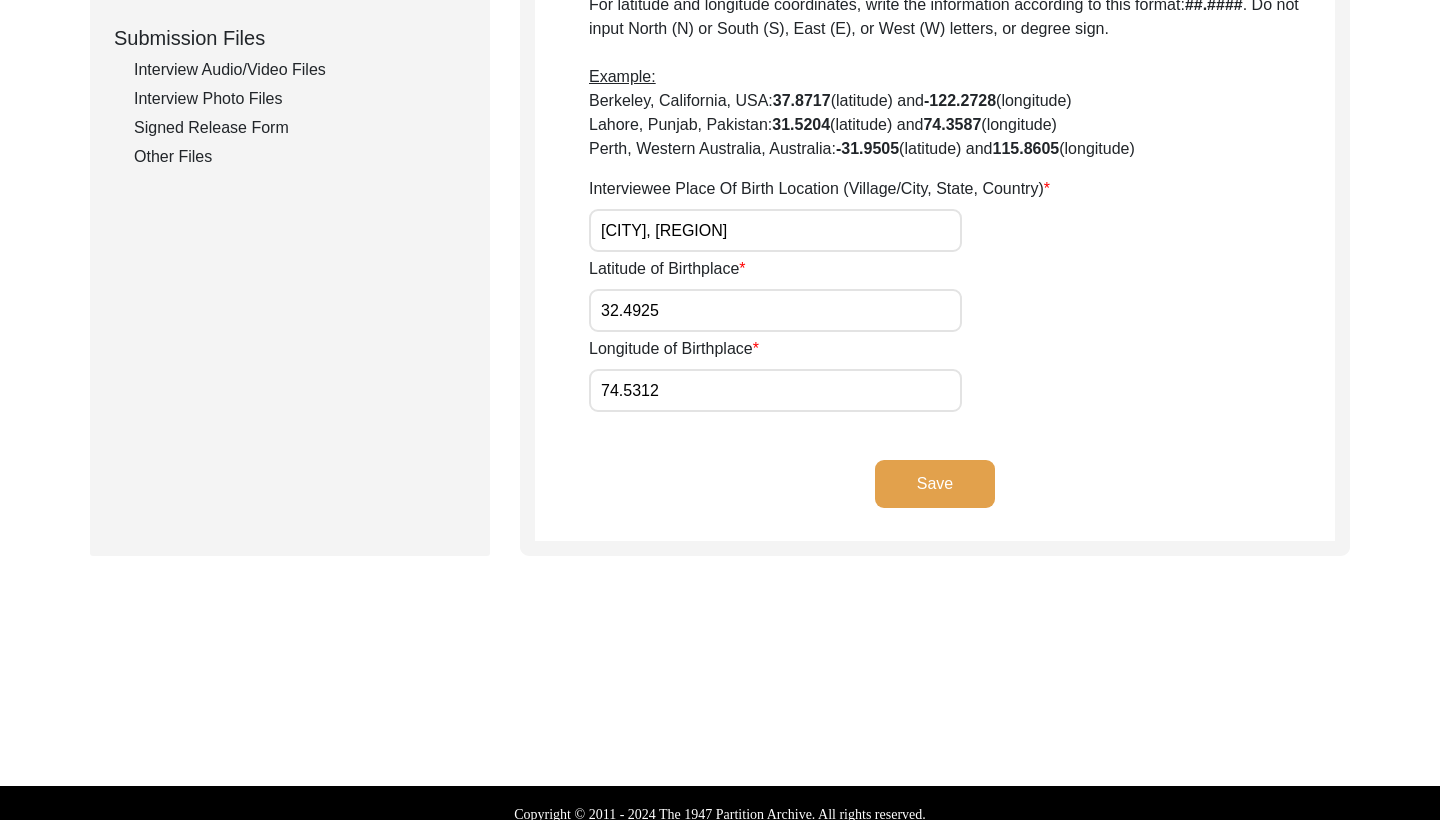 type on "[CITY], [REGION]" 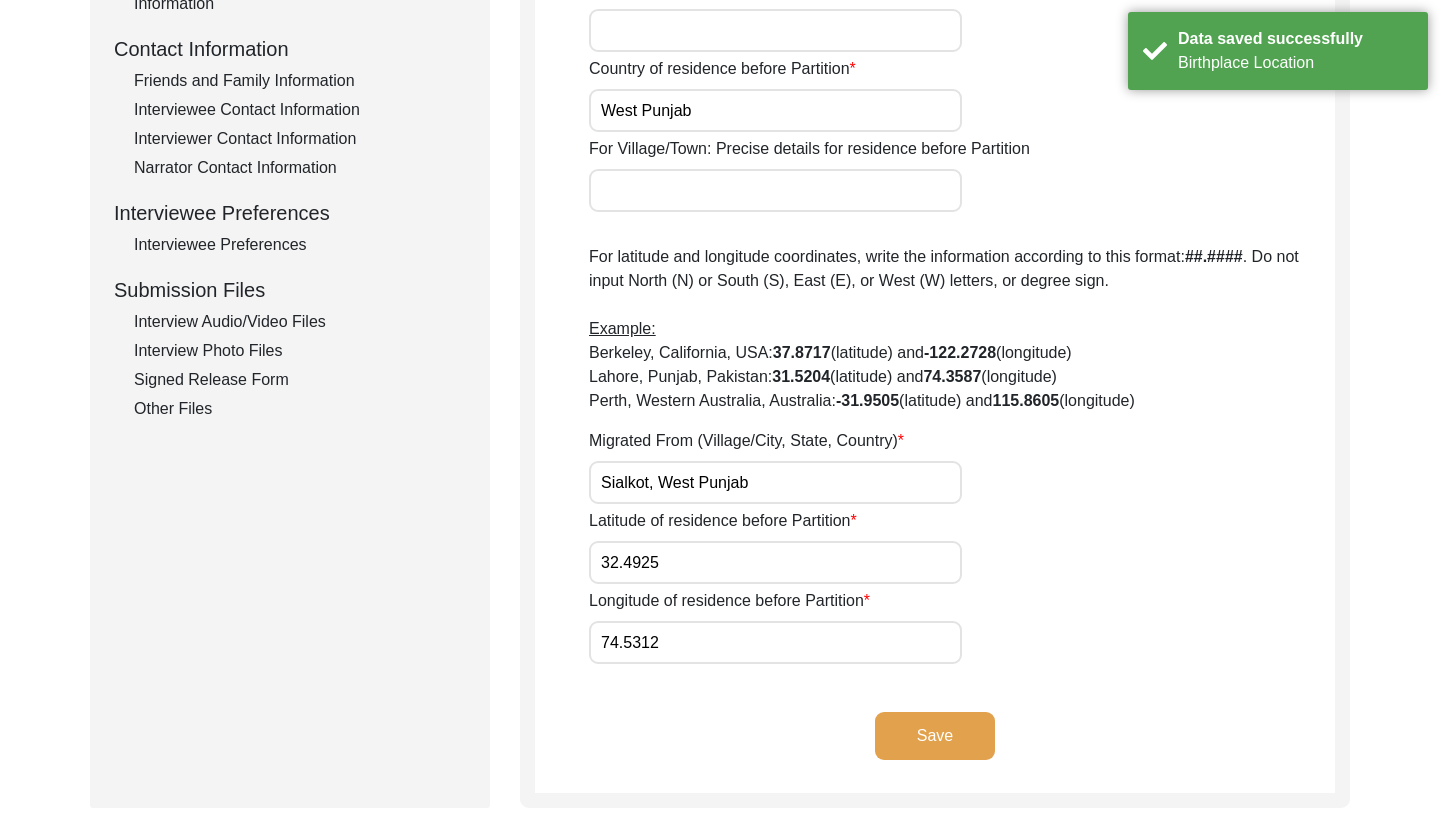 click on "Other Files" at bounding box center (300, 409) 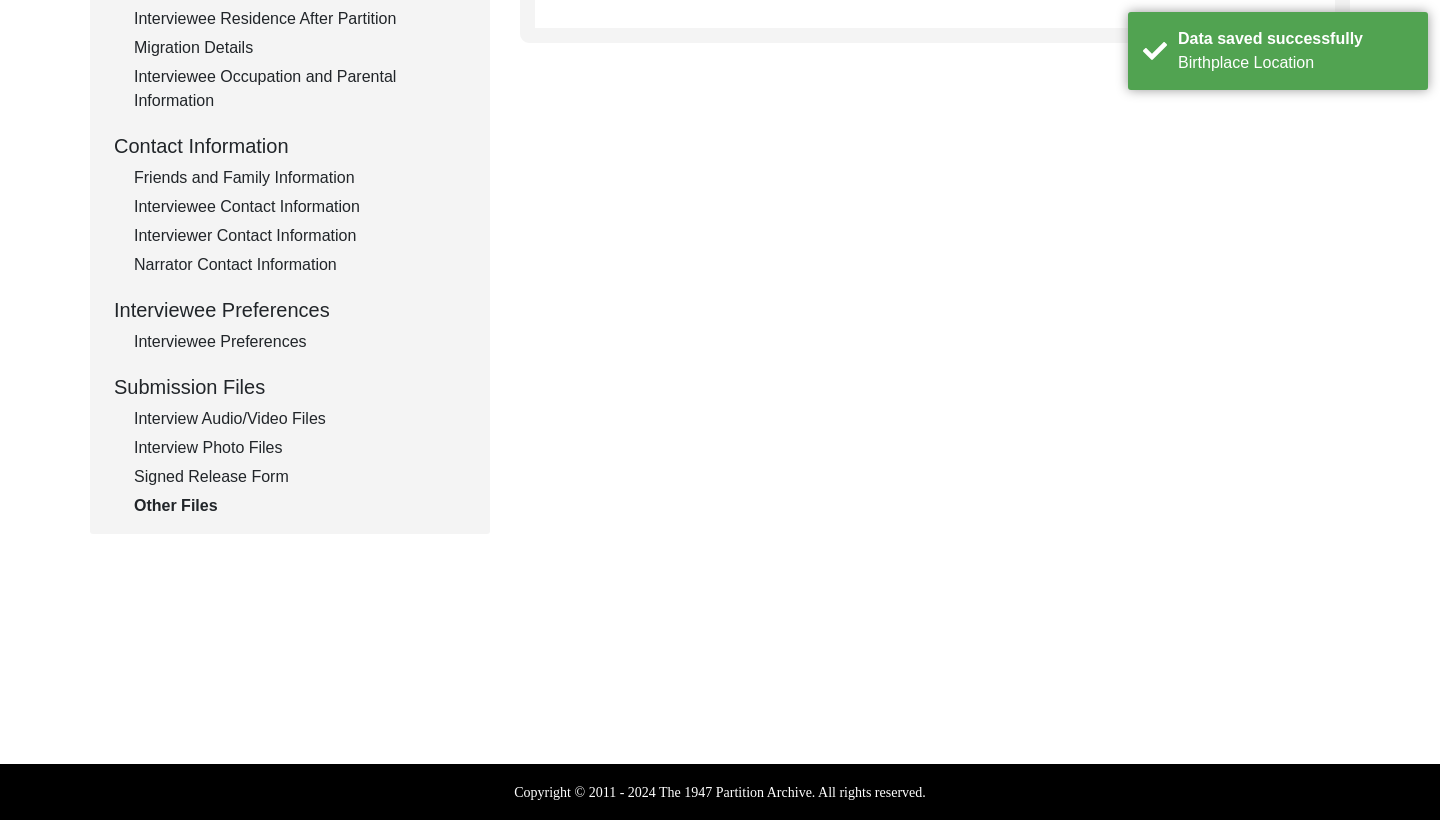 scroll, scrollTop: 172, scrollLeft: 0, axis: vertical 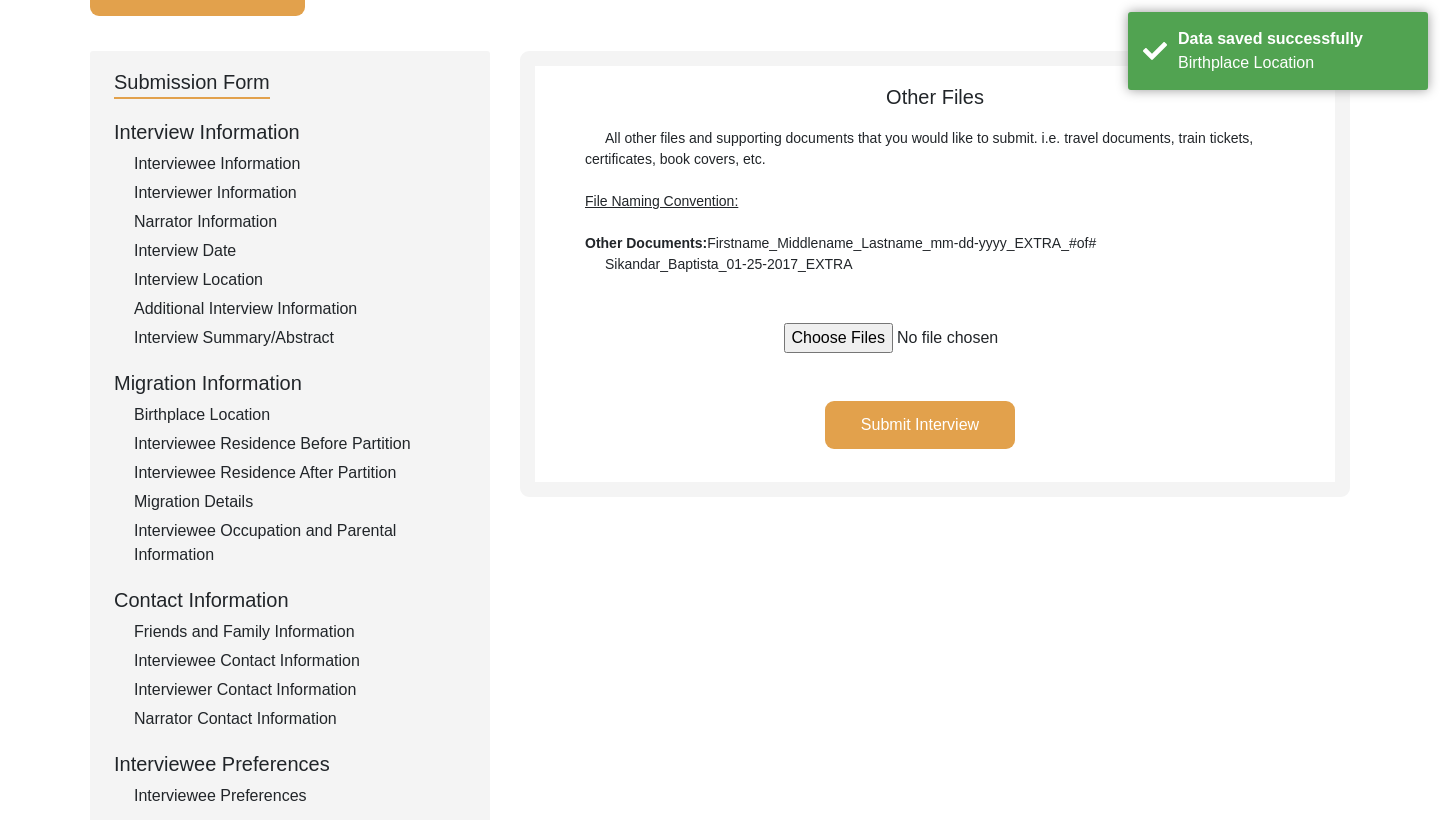 click on "Submit Interview" at bounding box center (920, 425) 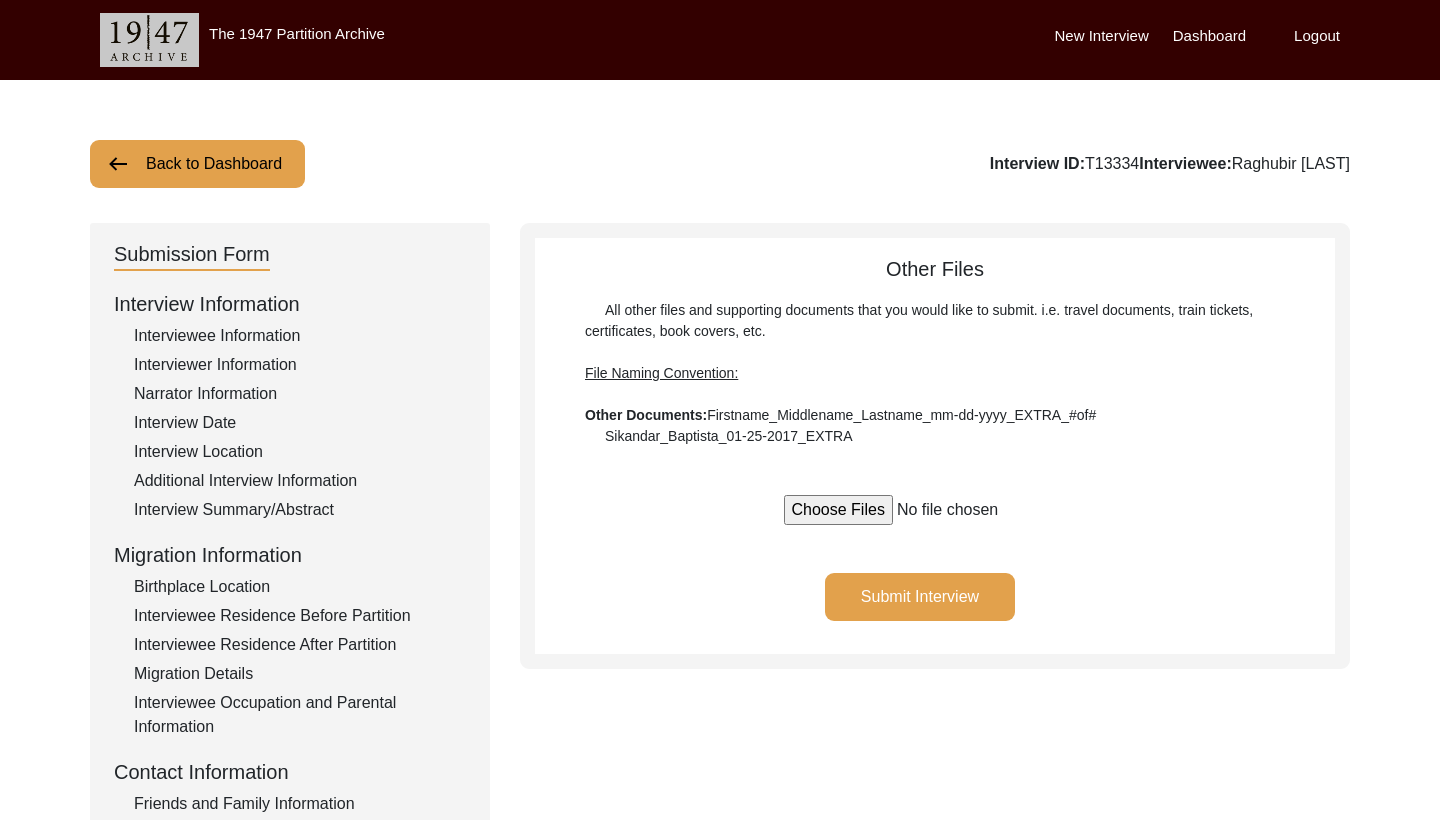 scroll, scrollTop: 0, scrollLeft: 0, axis: both 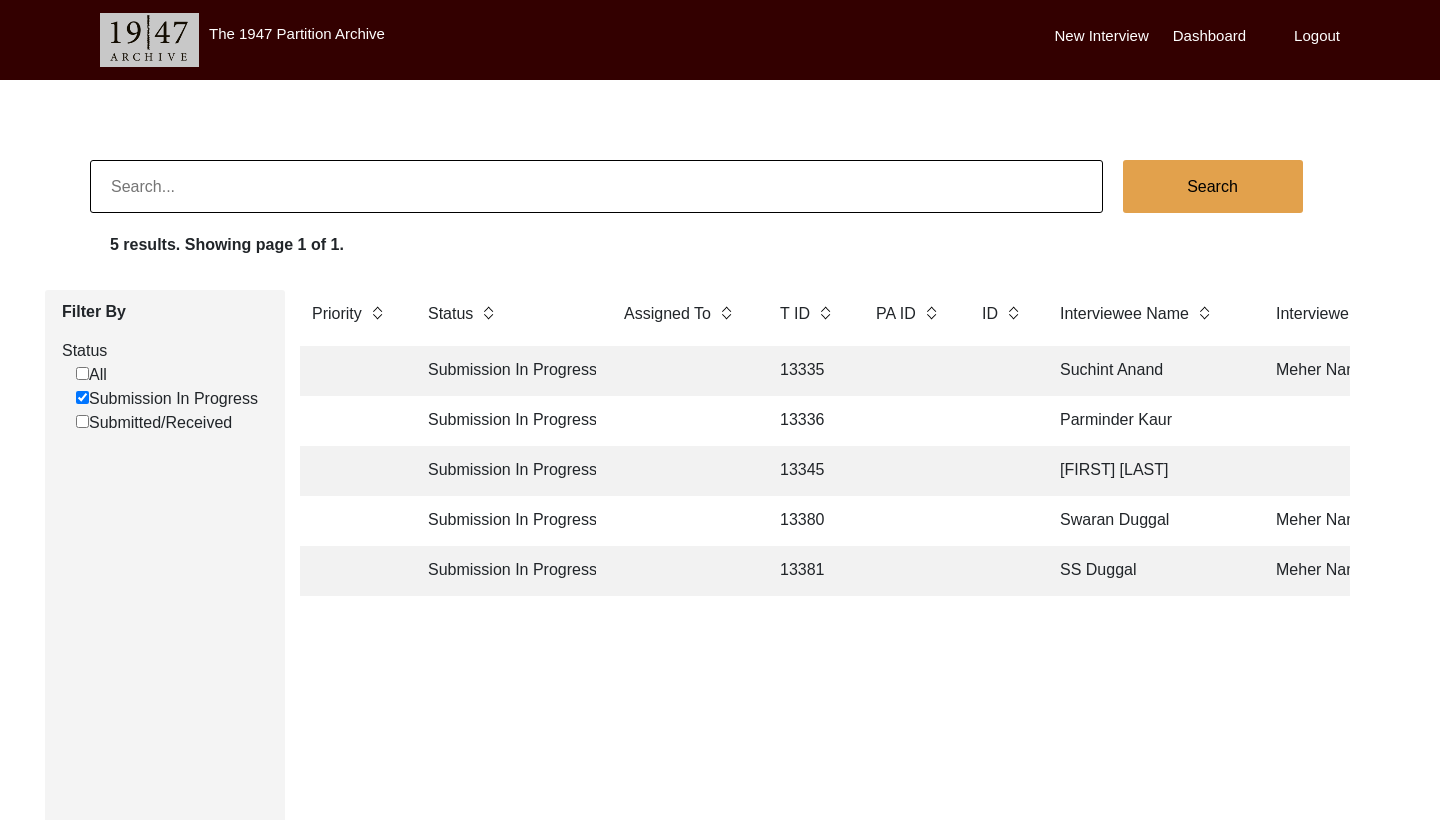 click on "Submission In Progress 13335 Suchint [LAST] Meher [LAST] New Delhi, India  5/16/2025 female Hindu Hindi, English  Lahore, West Punjab Shimla, Himachal Pradesh, India" at bounding box center (2830, 371) 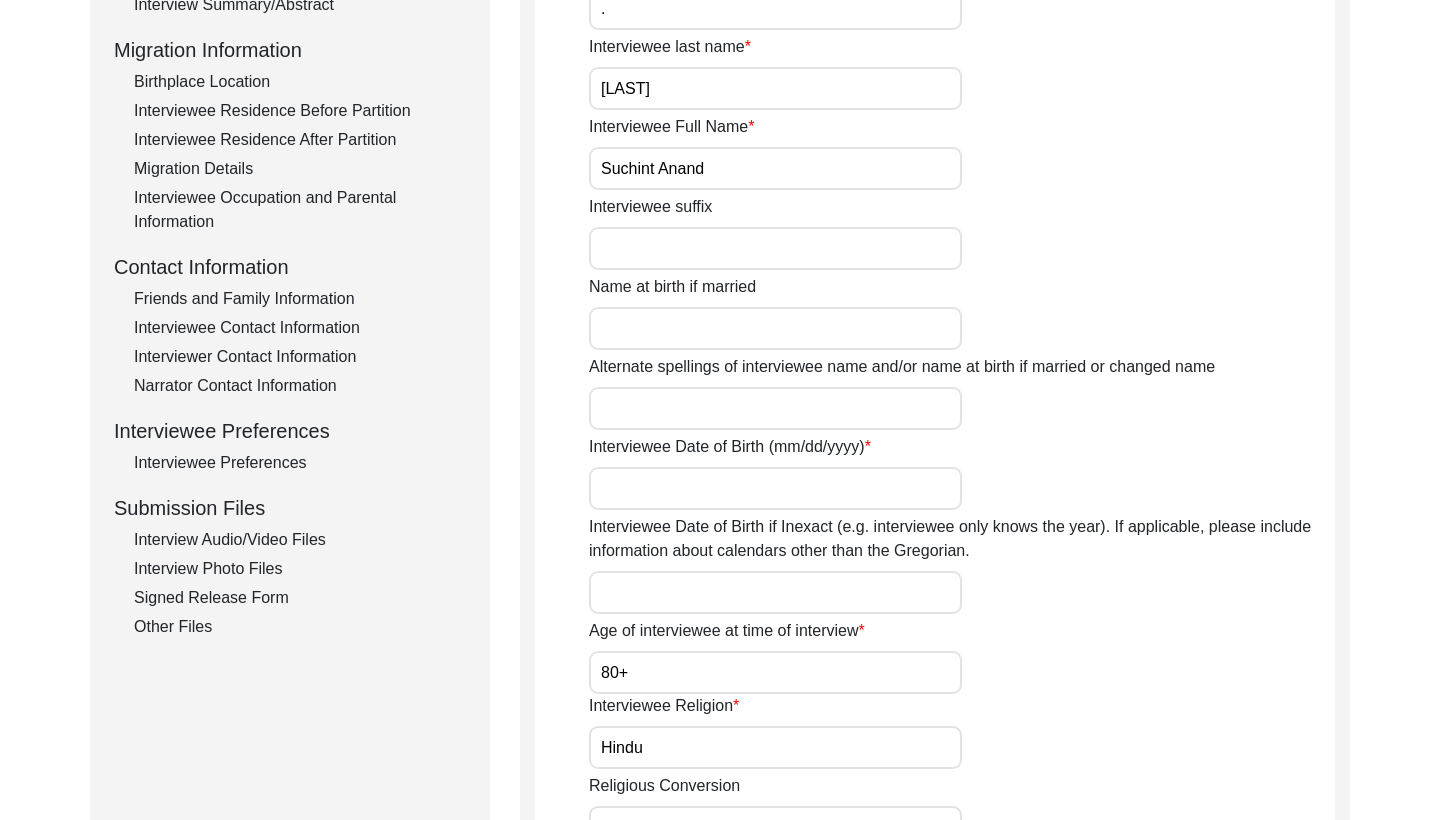 scroll, scrollTop: 537, scrollLeft: 0, axis: vertical 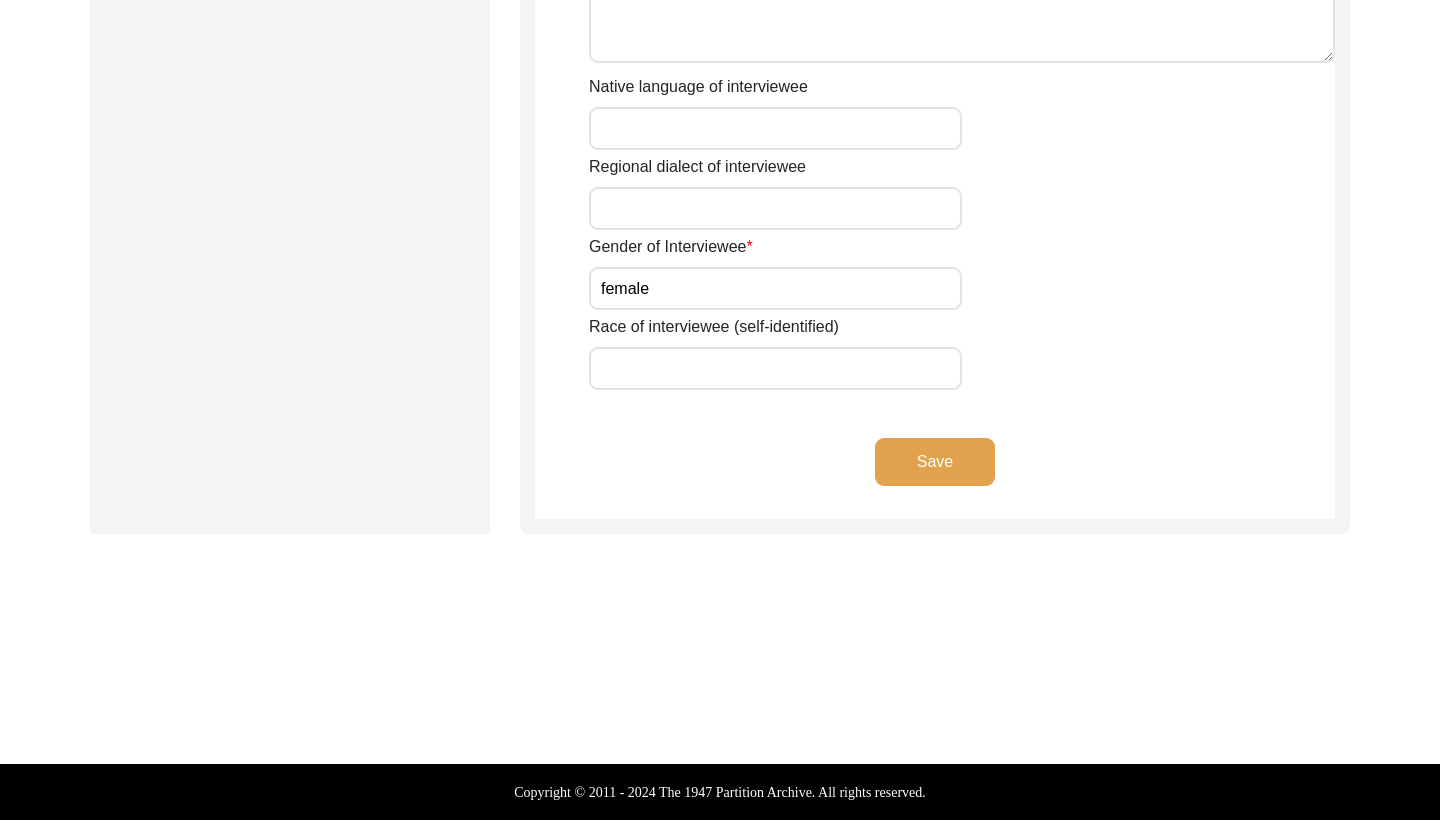 type on "1944" 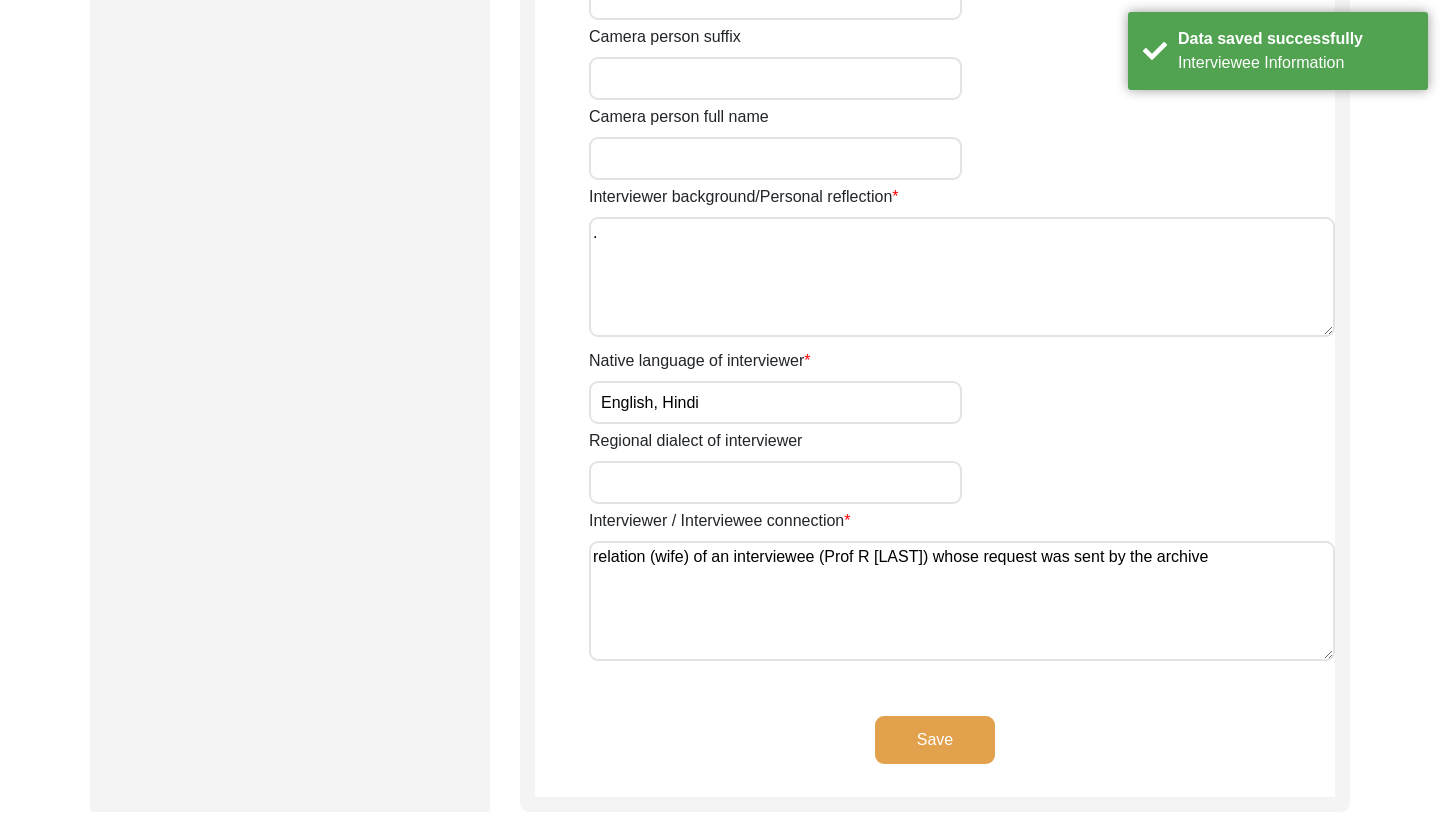 scroll, scrollTop: 1350, scrollLeft: 0, axis: vertical 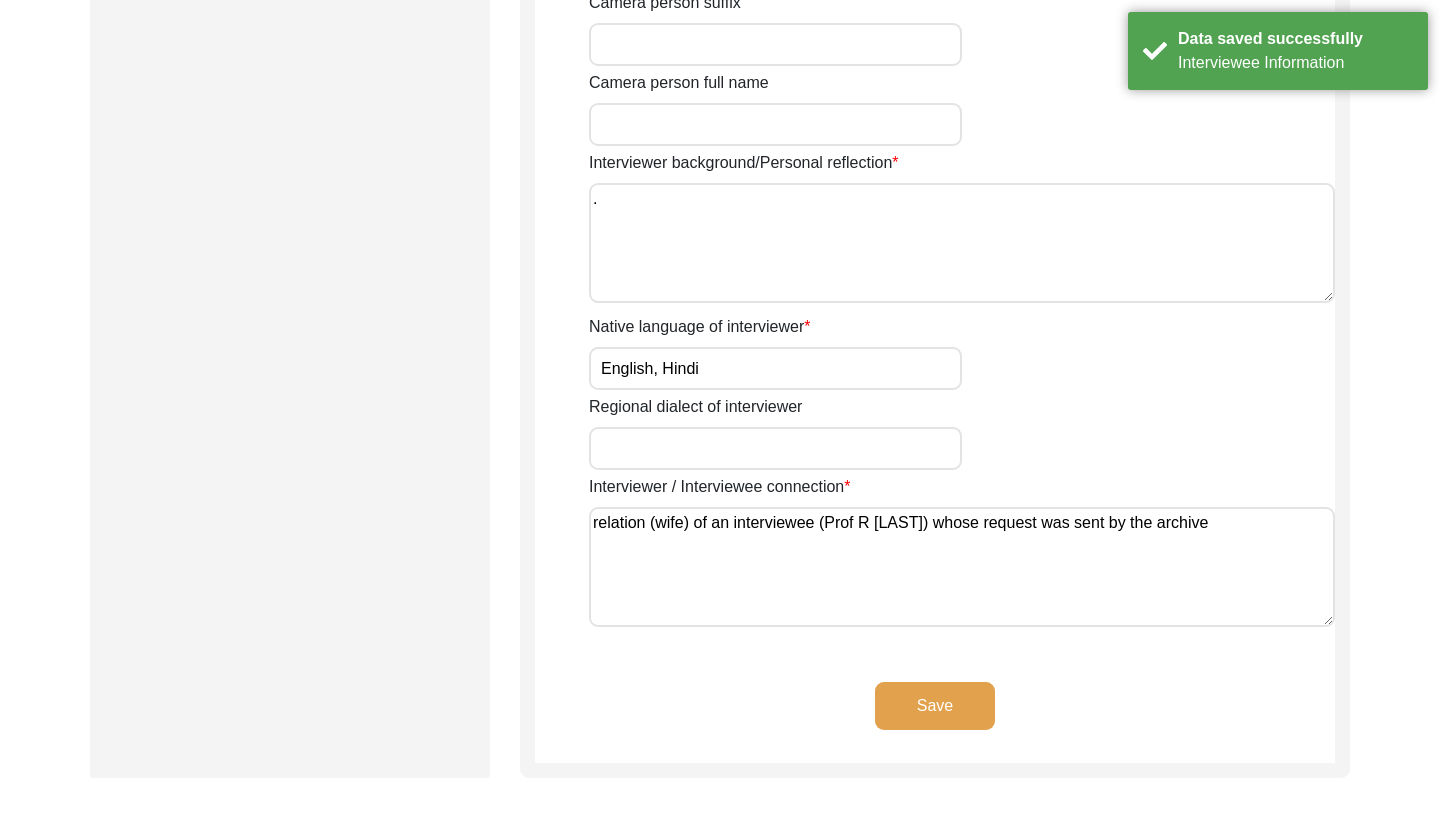 click on "Save" at bounding box center (935, 706) 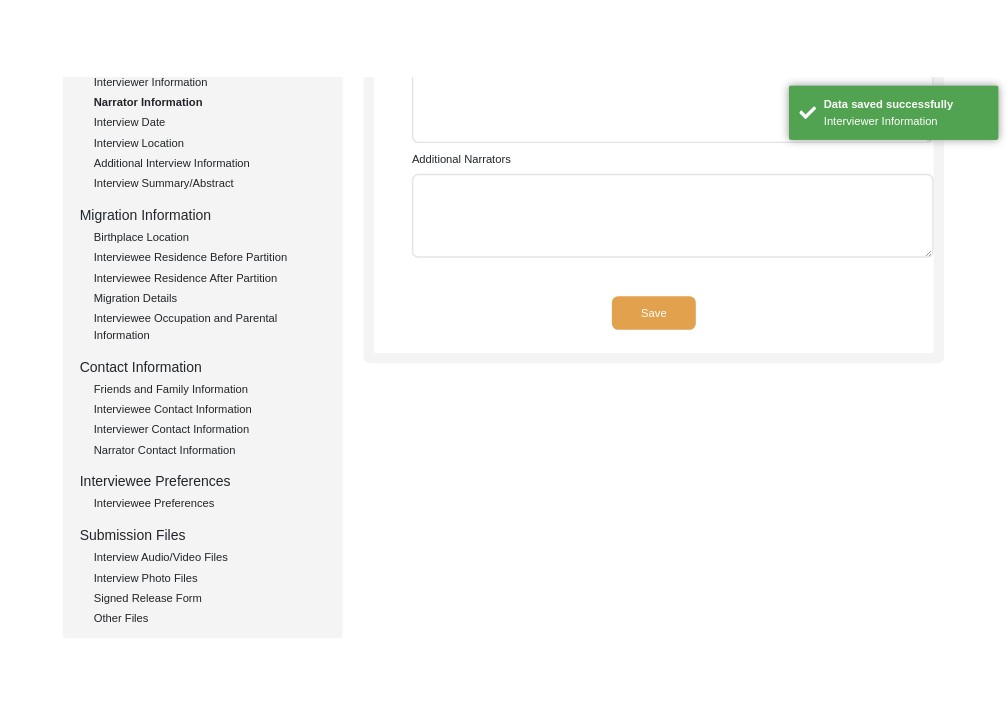 scroll, scrollTop: 178, scrollLeft: 0, axis: vertical 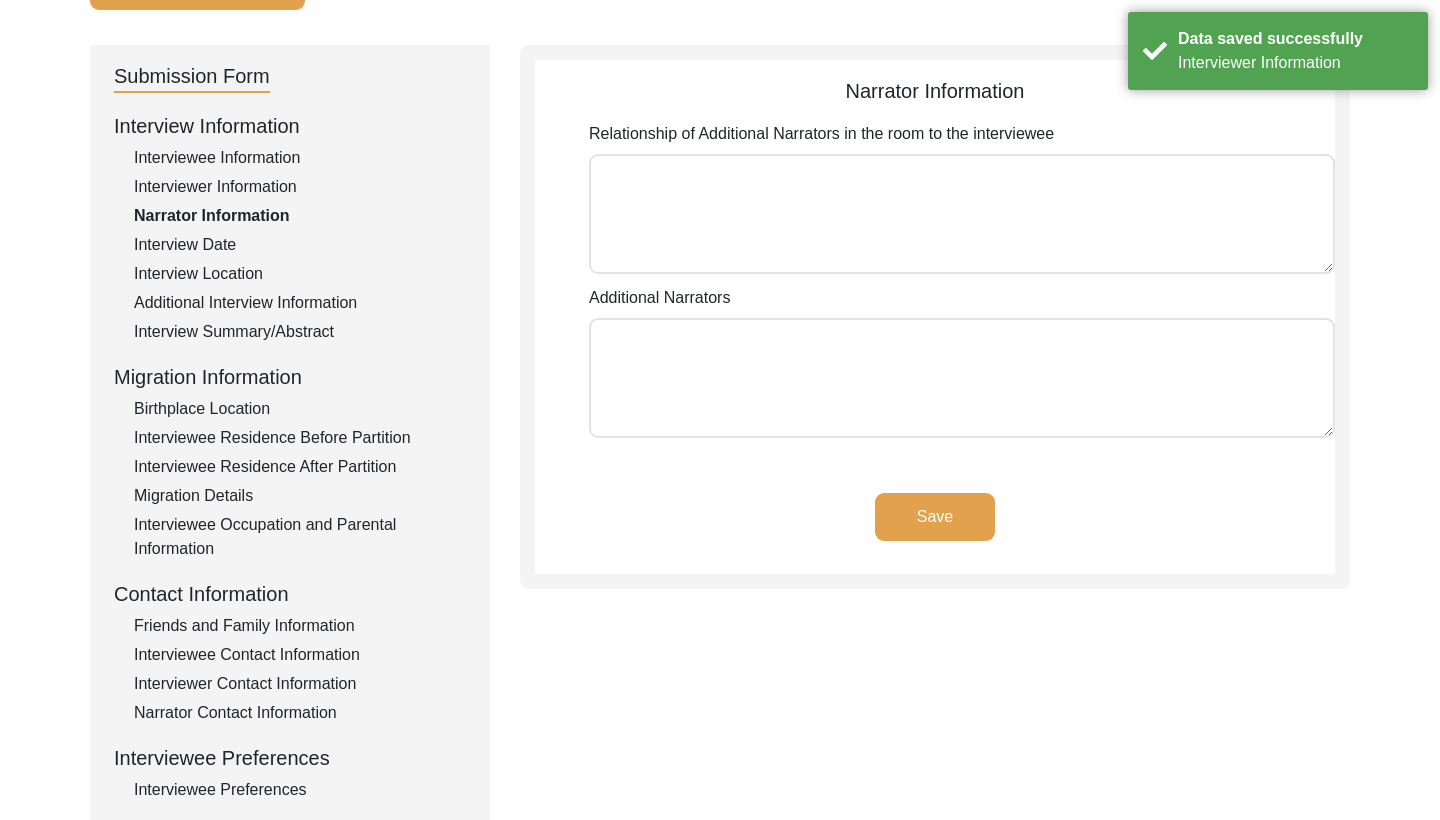 click on "Interviewee Residence Before Partition" at bounding box center [300, 438] 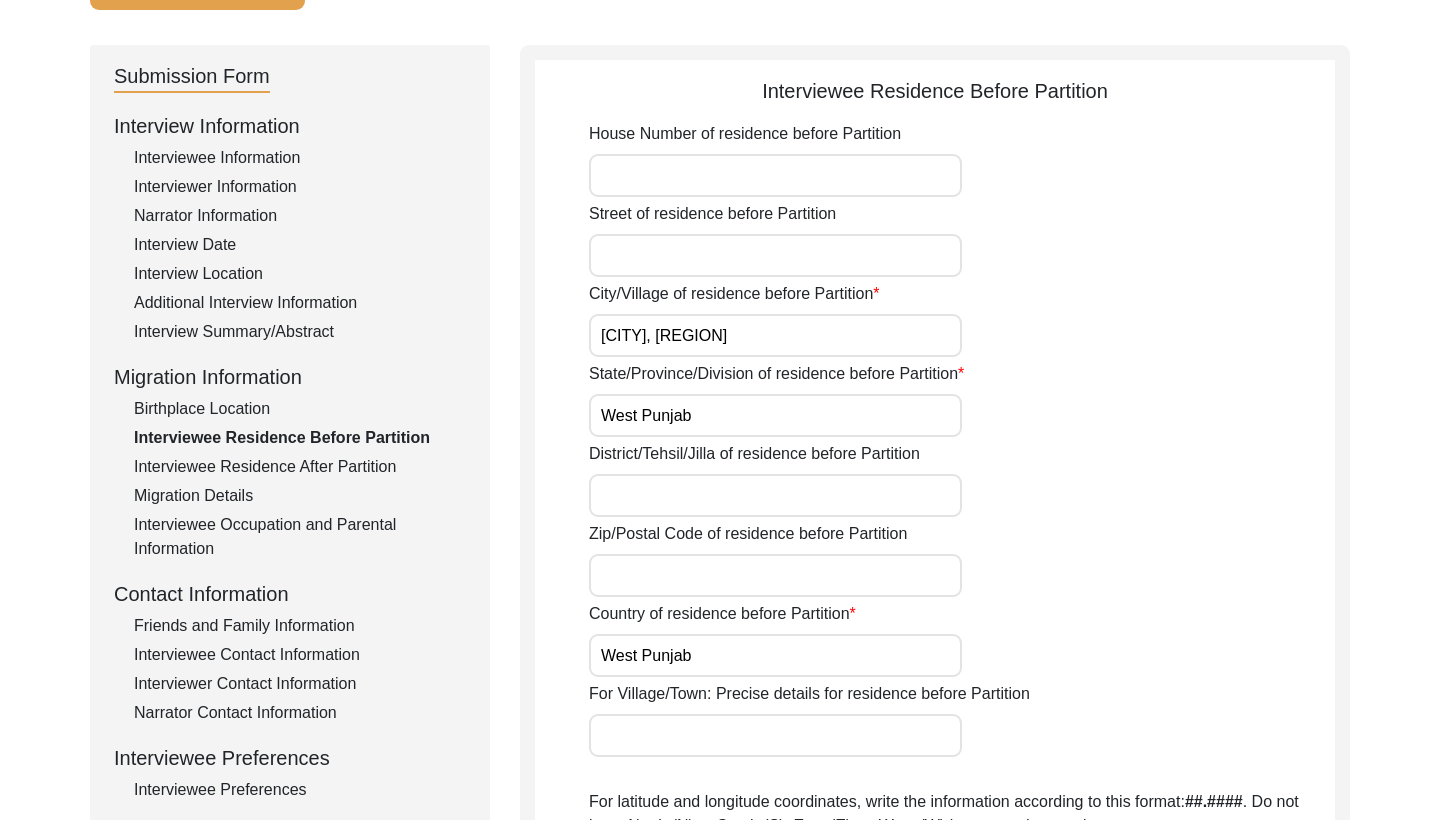 click on "Interview Summary/Abstract" at bounding box center [300, 332] 